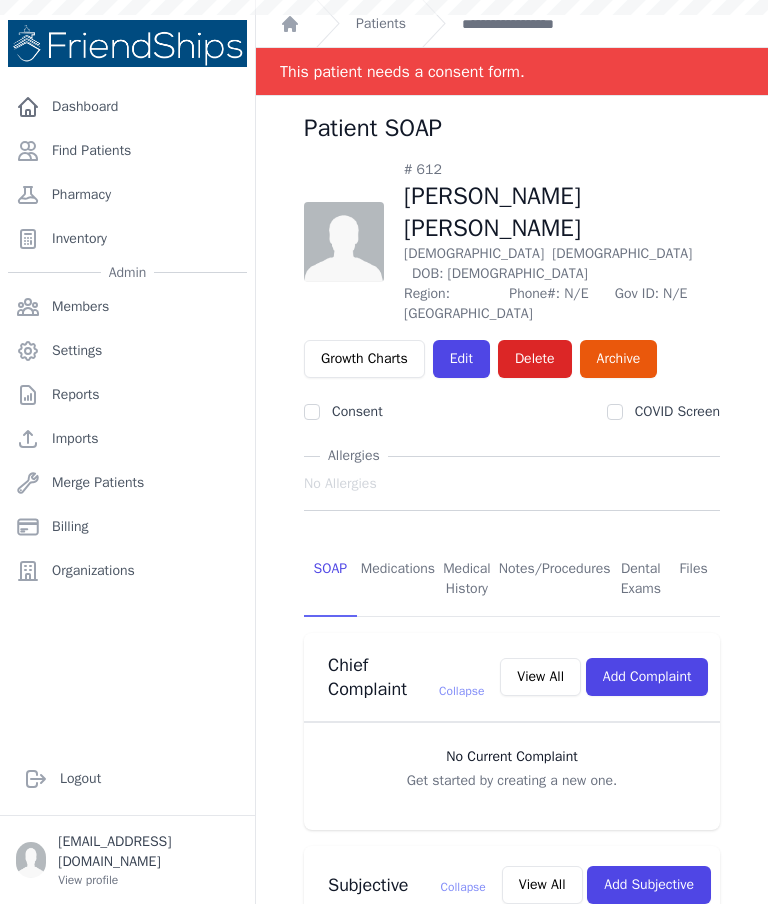 click on "Find Patients" at bounding box center [127, 151] 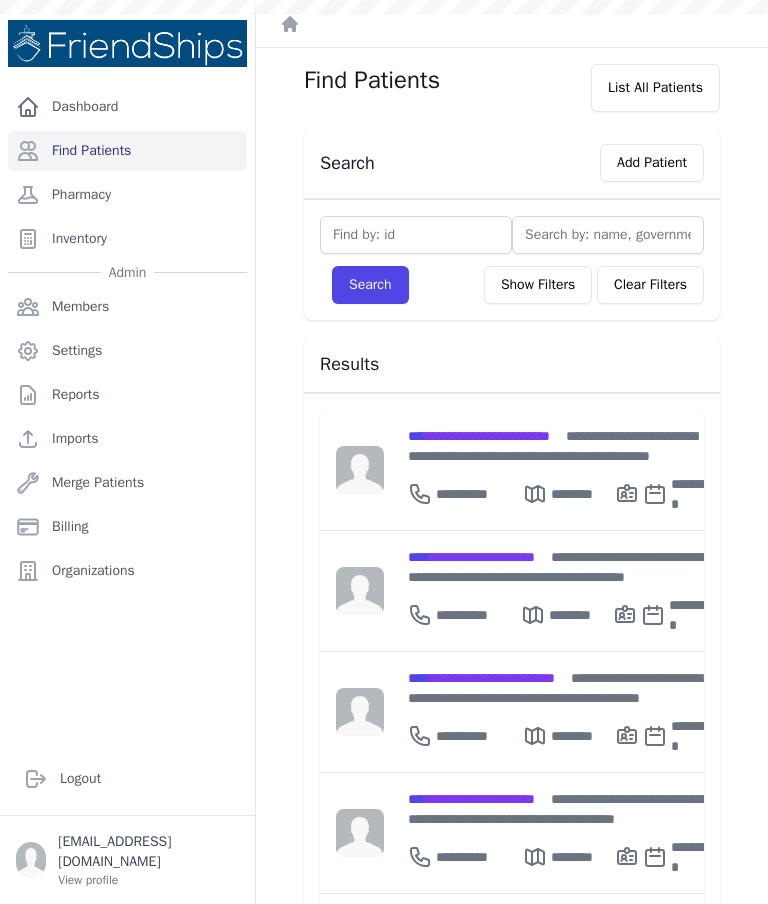 scroll, scrollTop: 0, scrollLeft: 0, axis: both 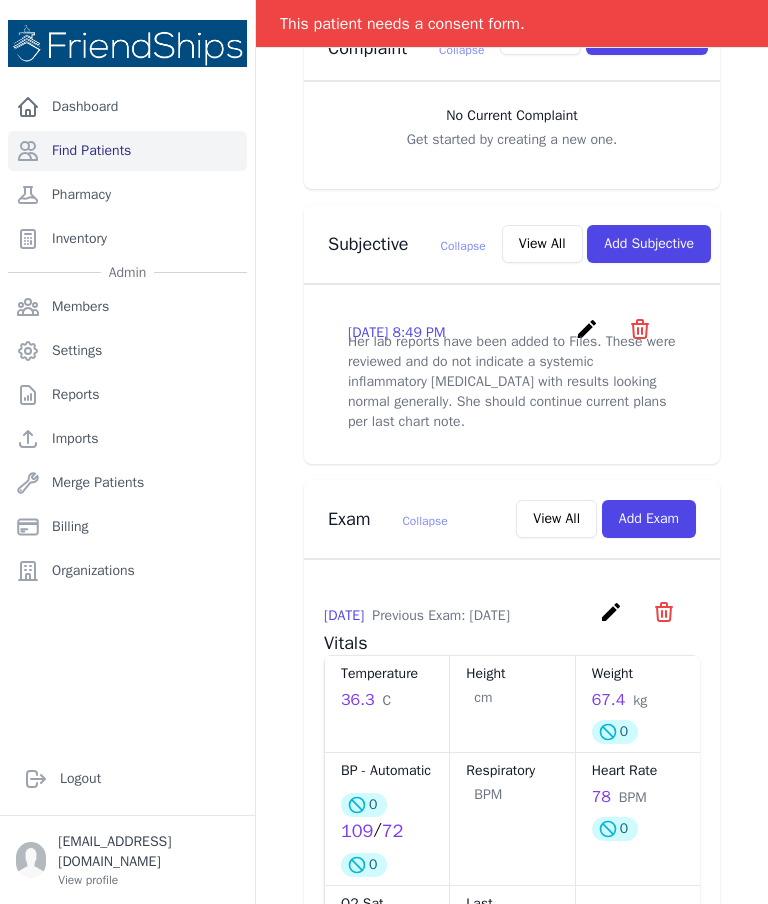 click on "View All" at bounding box center (542, 244) 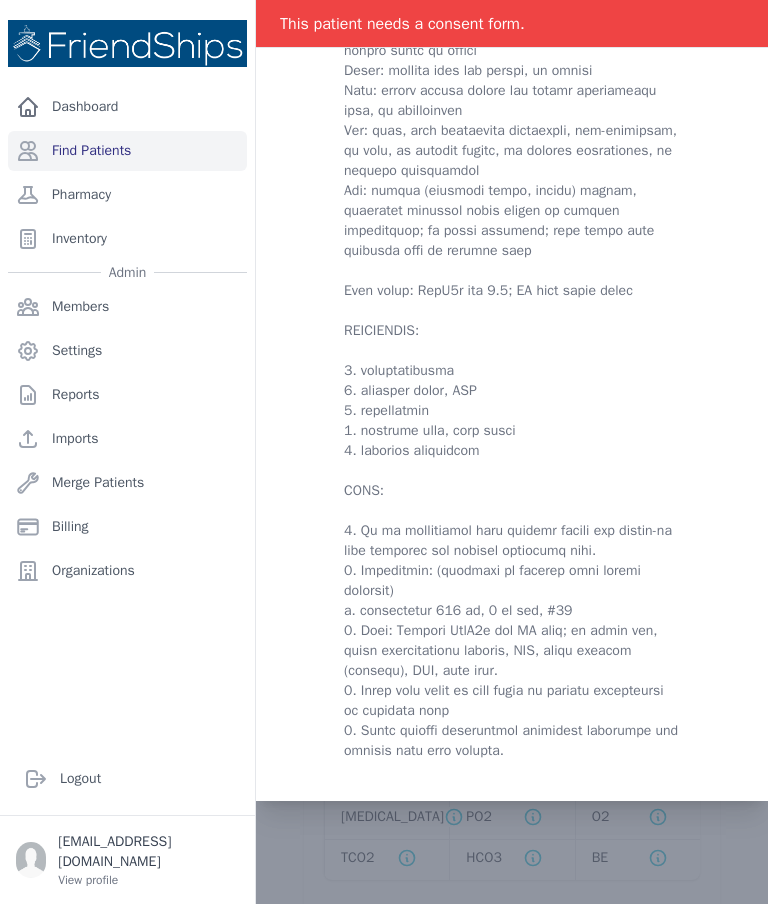 scroll, scrollTop: 1057, scrollLeft: 0, axis: vertical 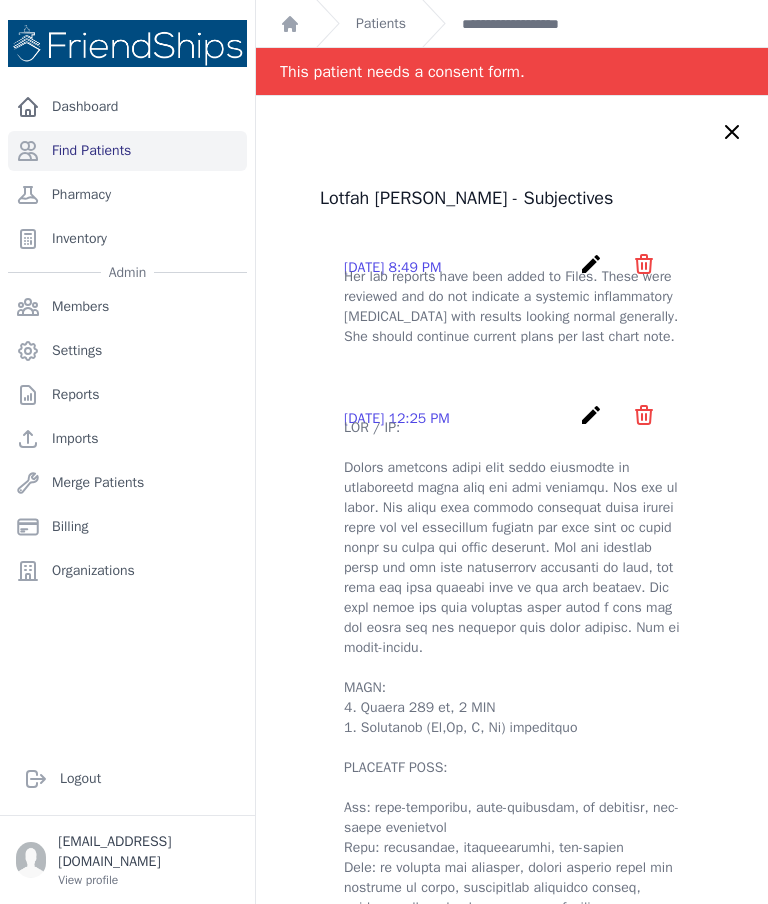click 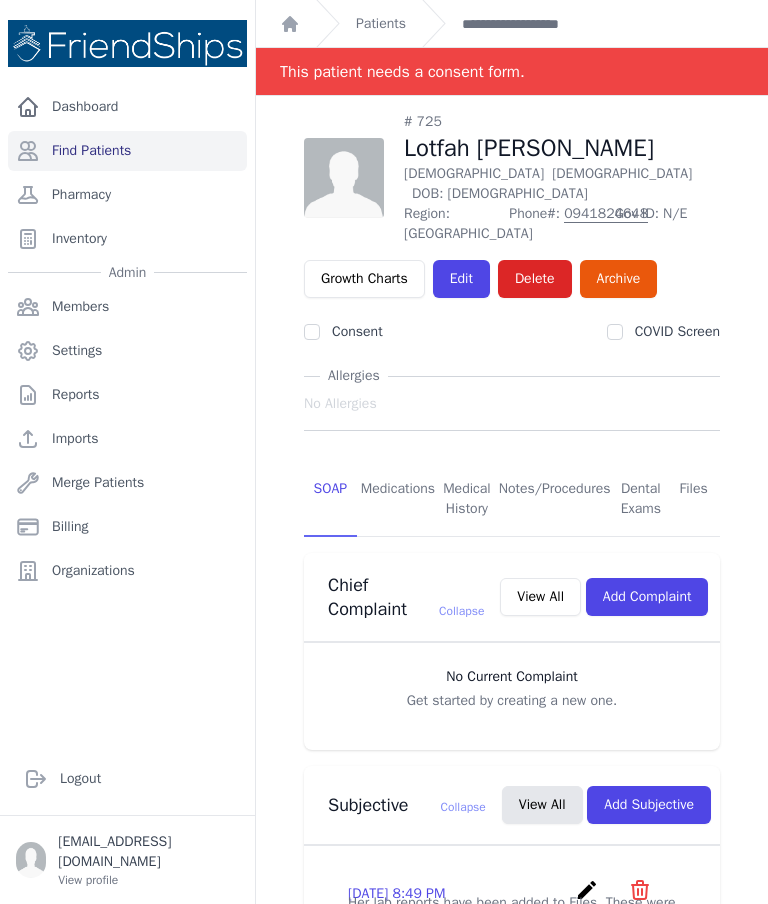 click on "Find Patients" at bounding box center [127, 151] 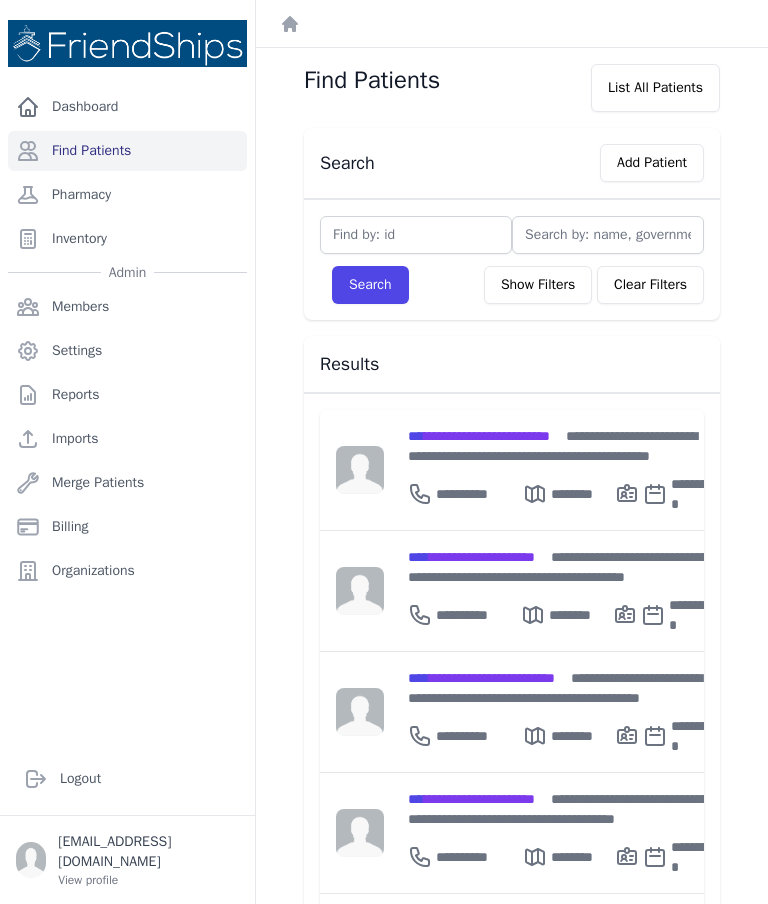scroll, scrollTop: 0, scrollLeft: 0, axis: both 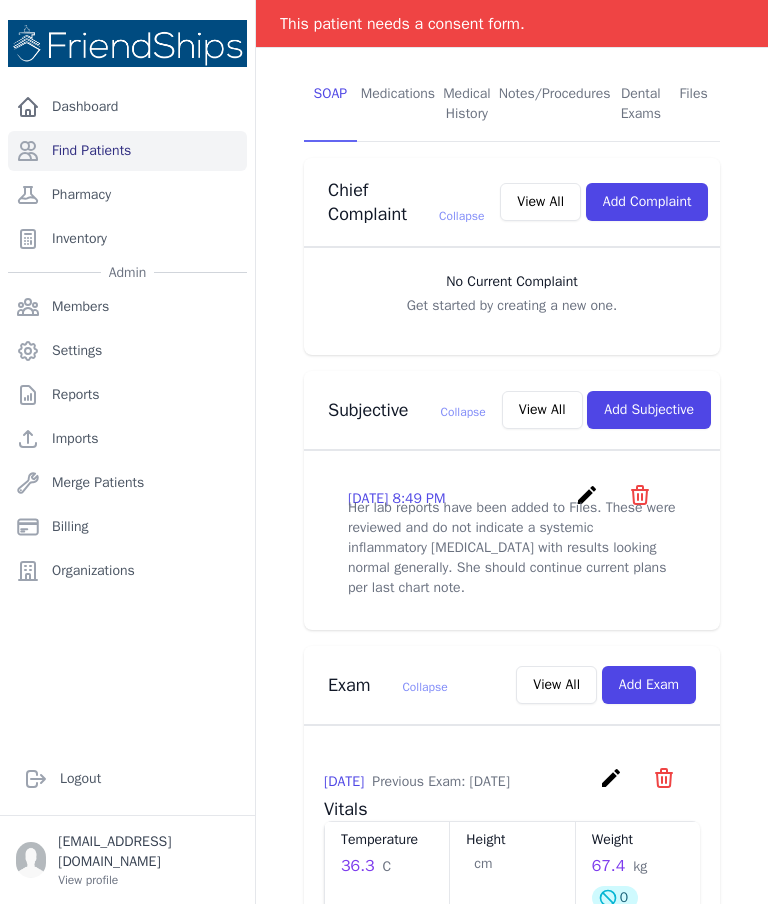 click on "View All" at bounding box center (542, 410) 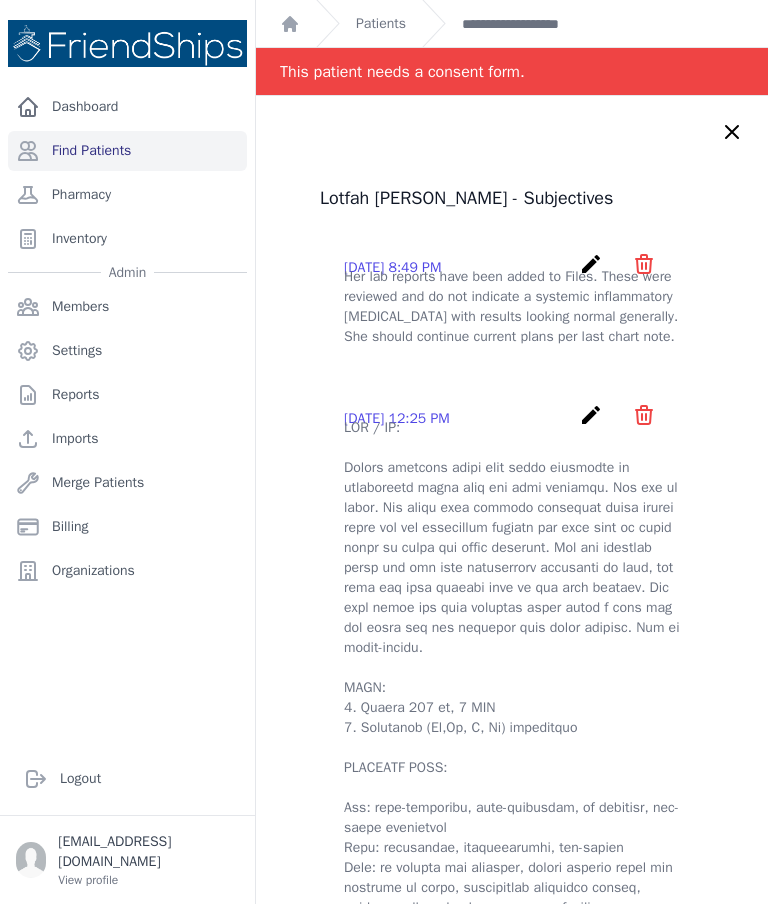 scroll, scrollTop: 0, scrollLeft: 0, axis: both 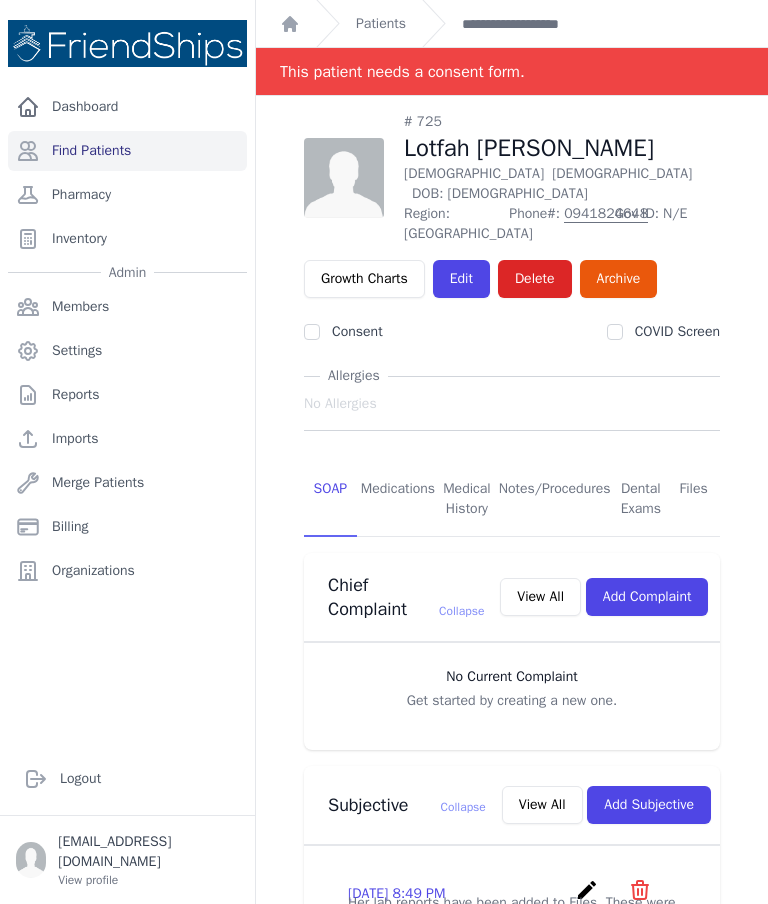 click on "Files" at bounding box center [693, 500] 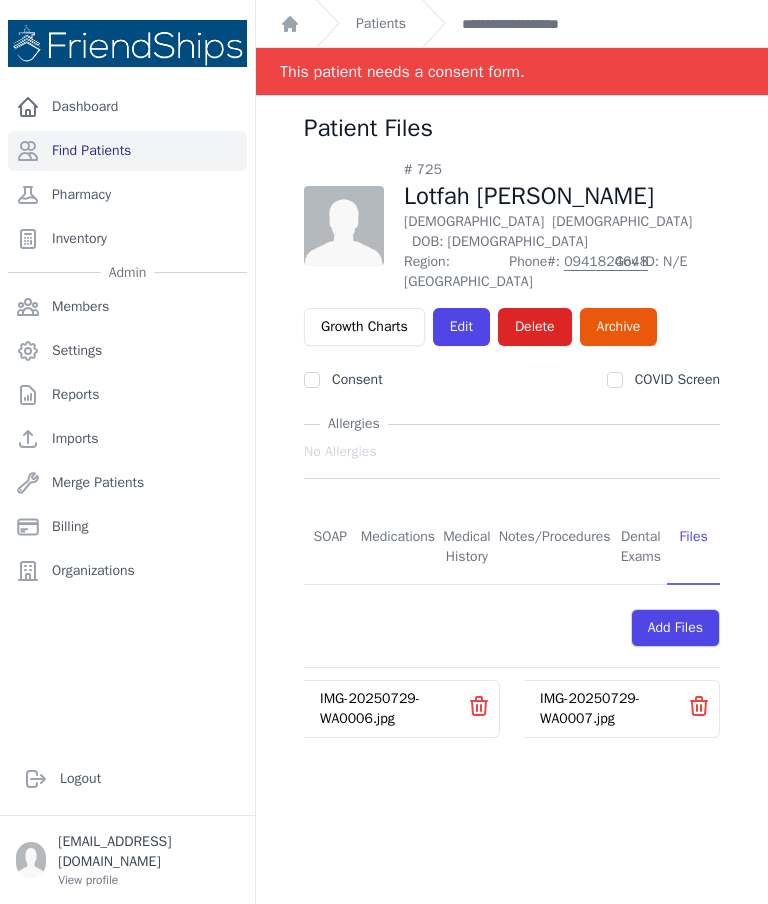 click on "Medications" at bounding box center (398, 548) 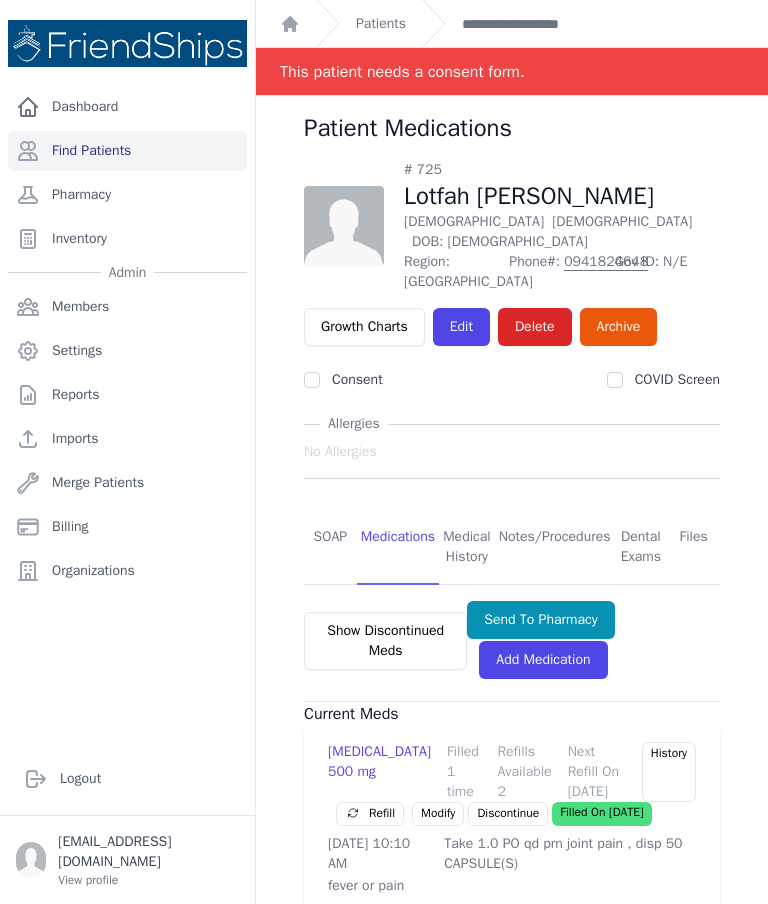 scroll, scrollTop: 0, scrollLeft: 0, axis: both 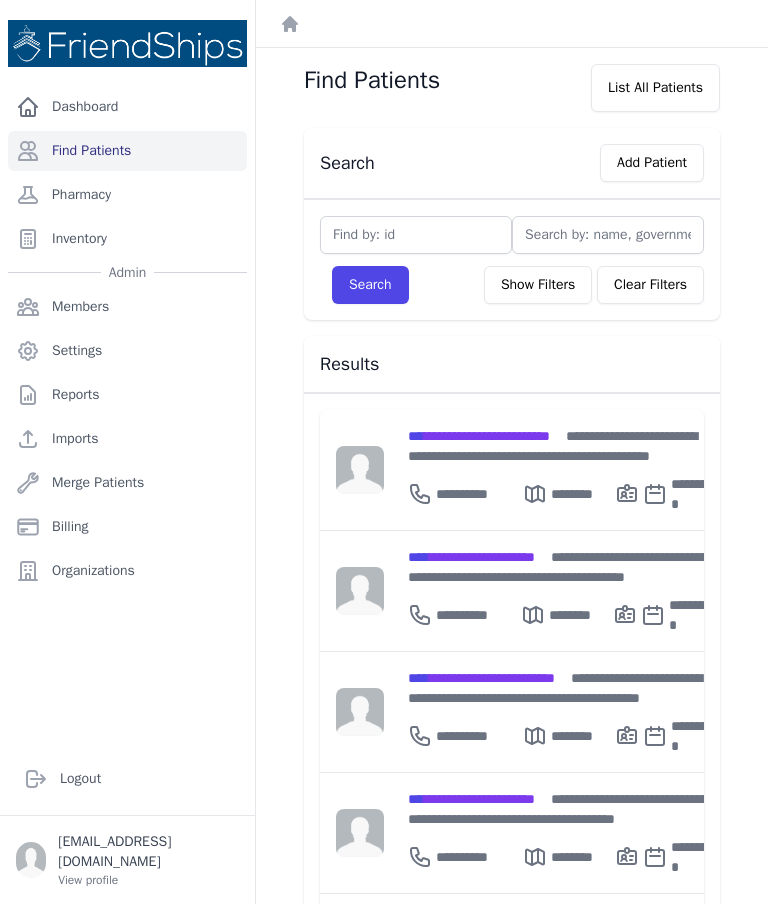 click on "Logout" at bounding box center (127, 779) 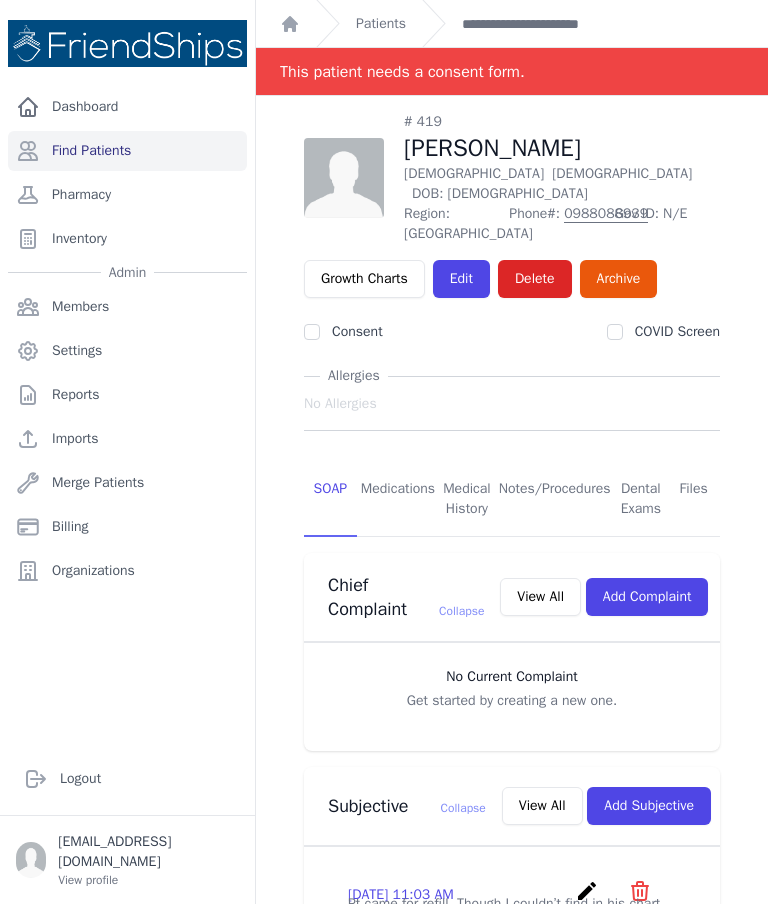 scroll, scrollTop: 0, scrollLeft: 0, axis: both 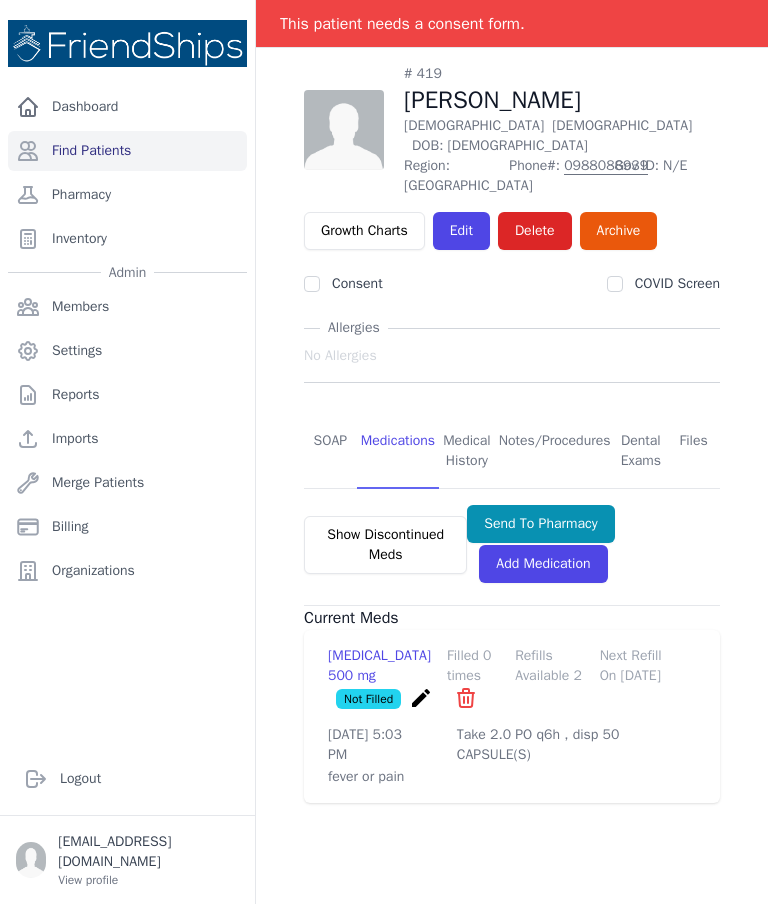 click on "Add Medication" at bounding box center (543, 564) 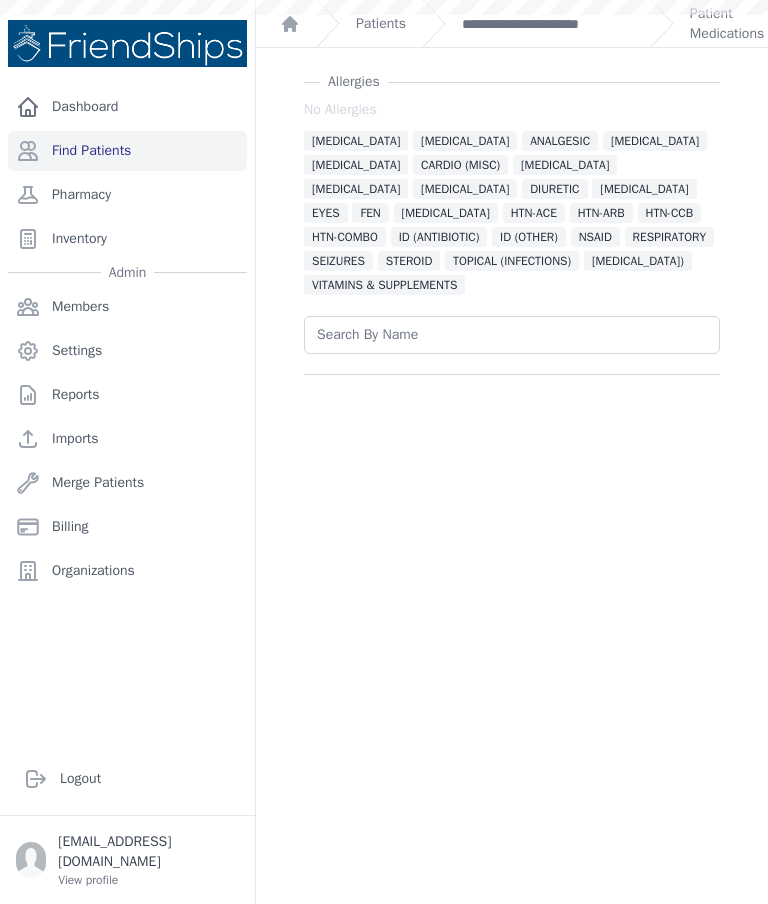 scroll, scrollTop: 0, scrollLeft: 0, axis: both 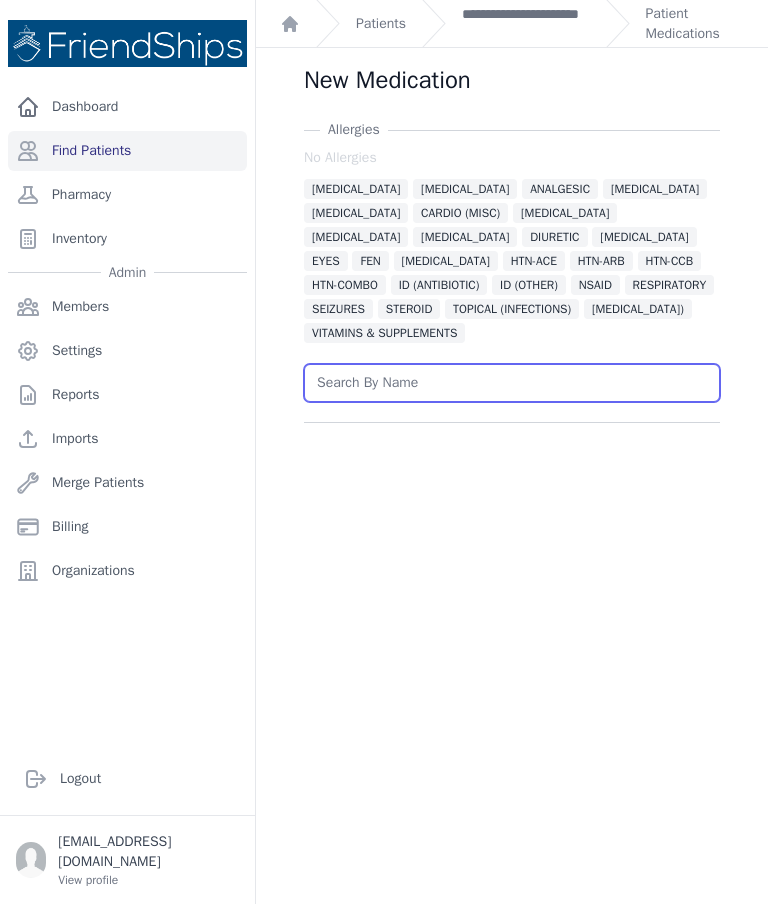 click at bounding box center (512, 383) 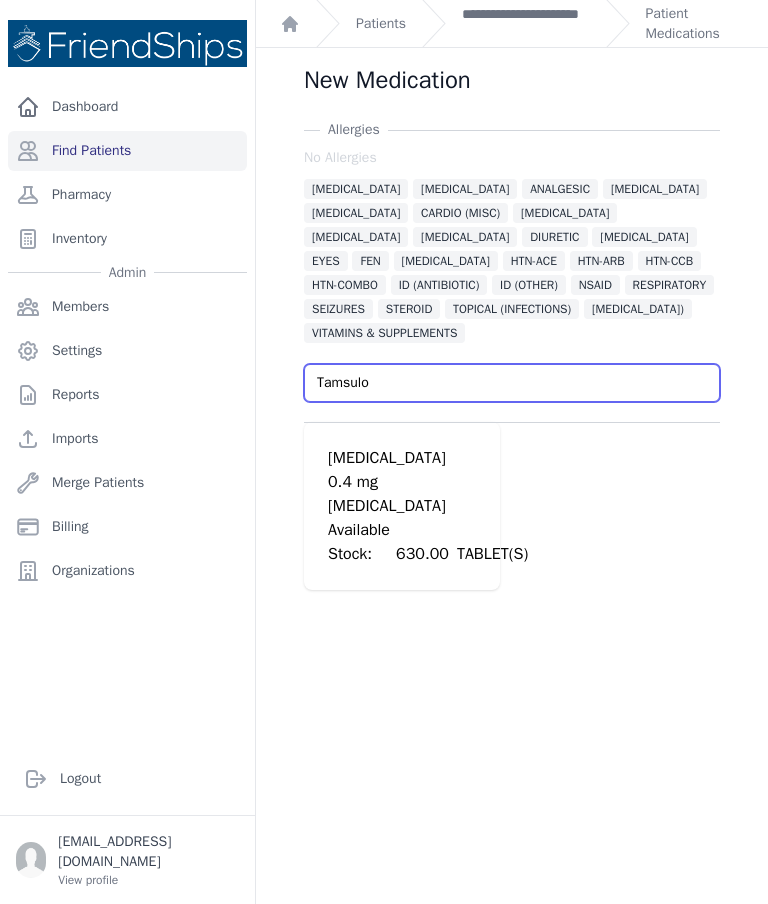 type on "Tamsulo" 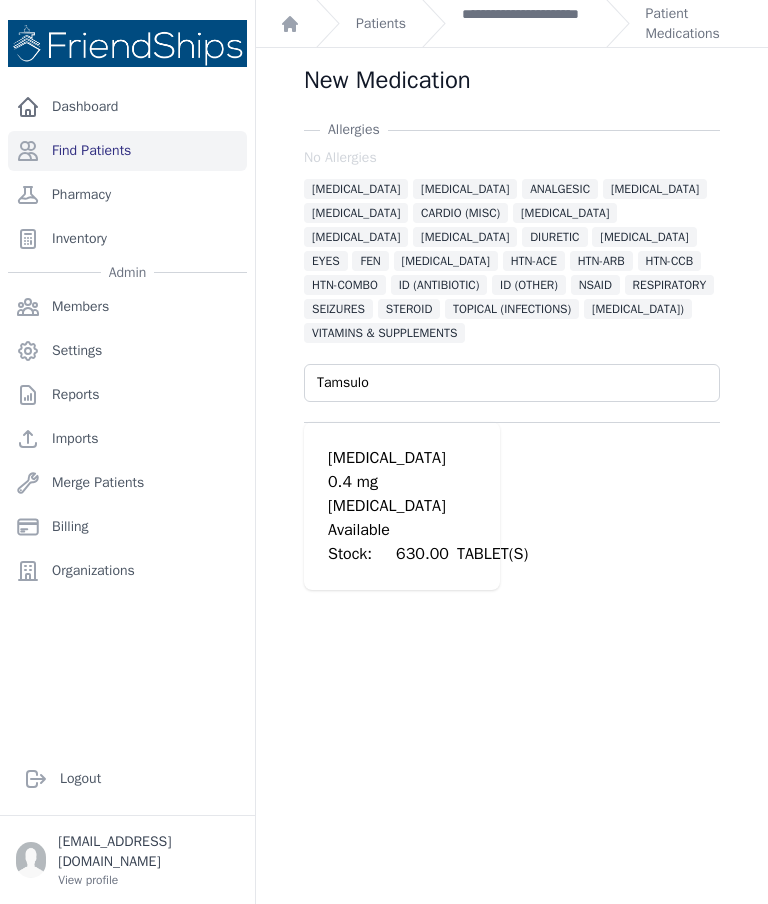 click on "0.4 mg" at bounding box center (428, 482) 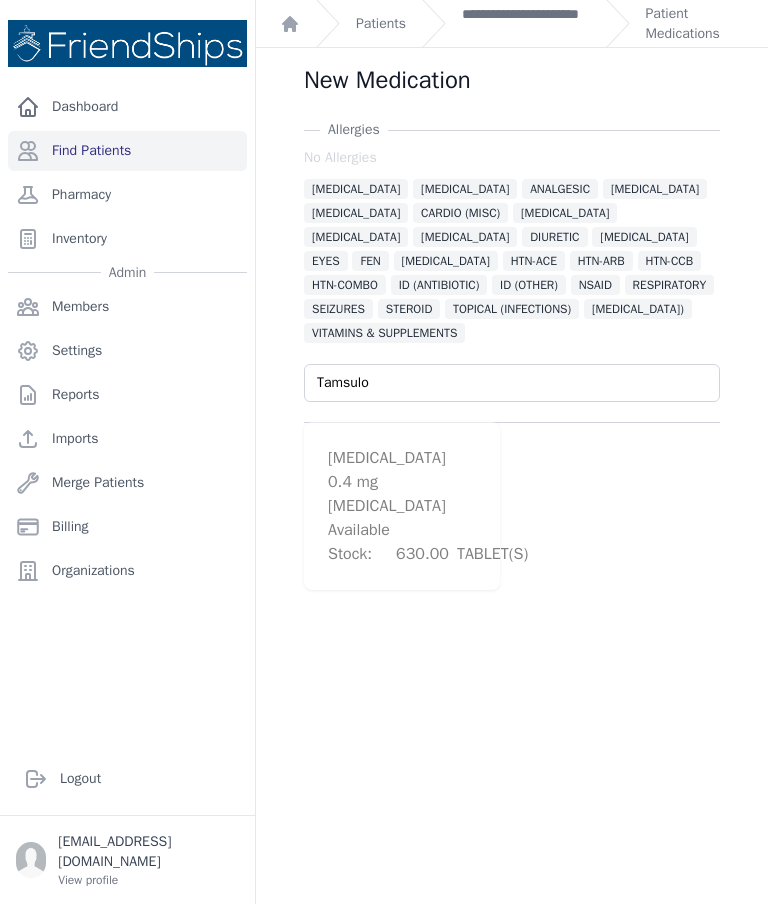 type 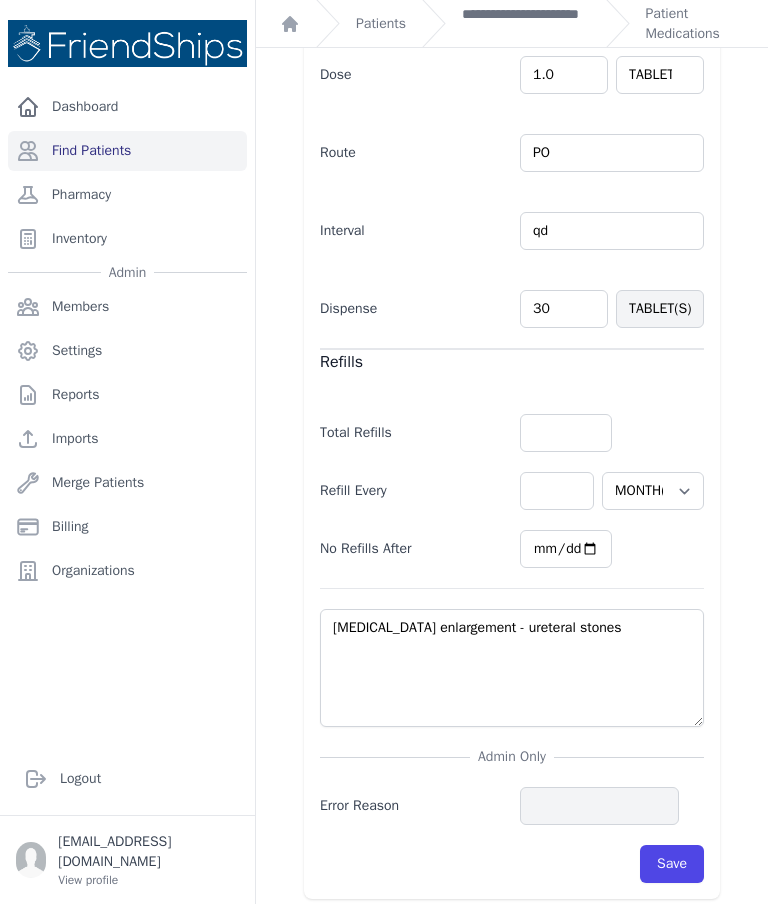 scroll, scrollTop: 660, scrollLeft: 0, axis: vertical 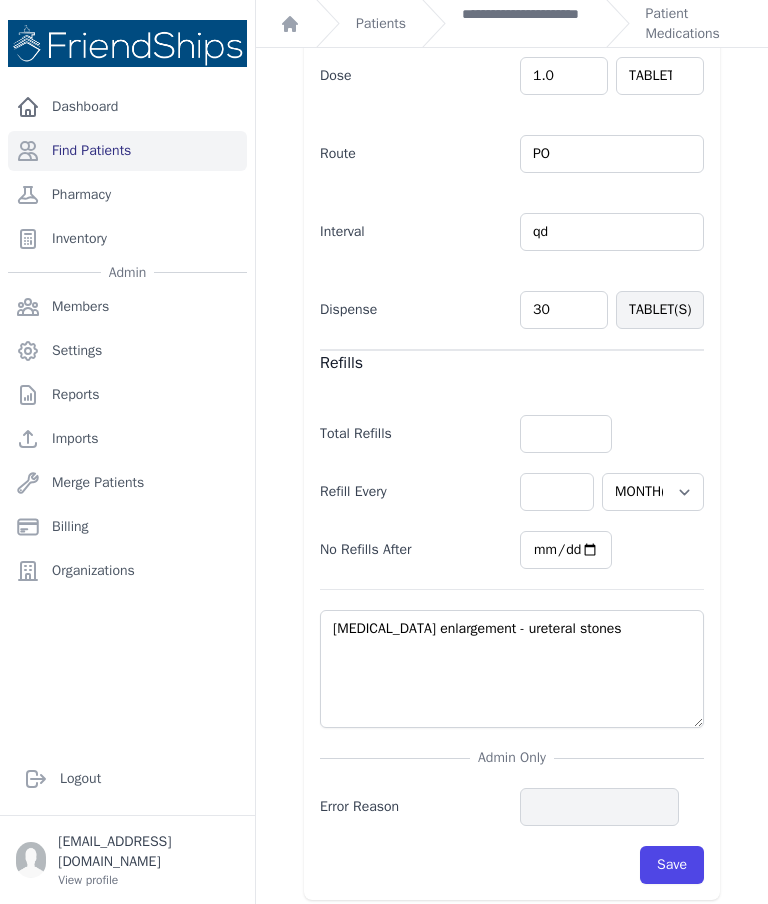click on "Allergies
No Allergies
ALLERGIES
ALPHA 1 BLOCKER
ANALGESIC
ANTICOAGULANT
BETA BLOCKER
CARDIO (MISC)
CHOLESTEROL
DIABETES
DIAPER RASH
DIURETIC
ENDOCRINE
EYES
FEN
GASTRO
HTN-ACE
HTN-ARB
HTN-CCB
HTN-COMBO
ID (ANTIBIOTIC)
ID (OTHER)
NSAID
RESPIRATORY
SEIZURES
STEROID
TOPICAL (INFECTIONS)
TOPICAL (STEROID)" at bounding box center (512, 180) 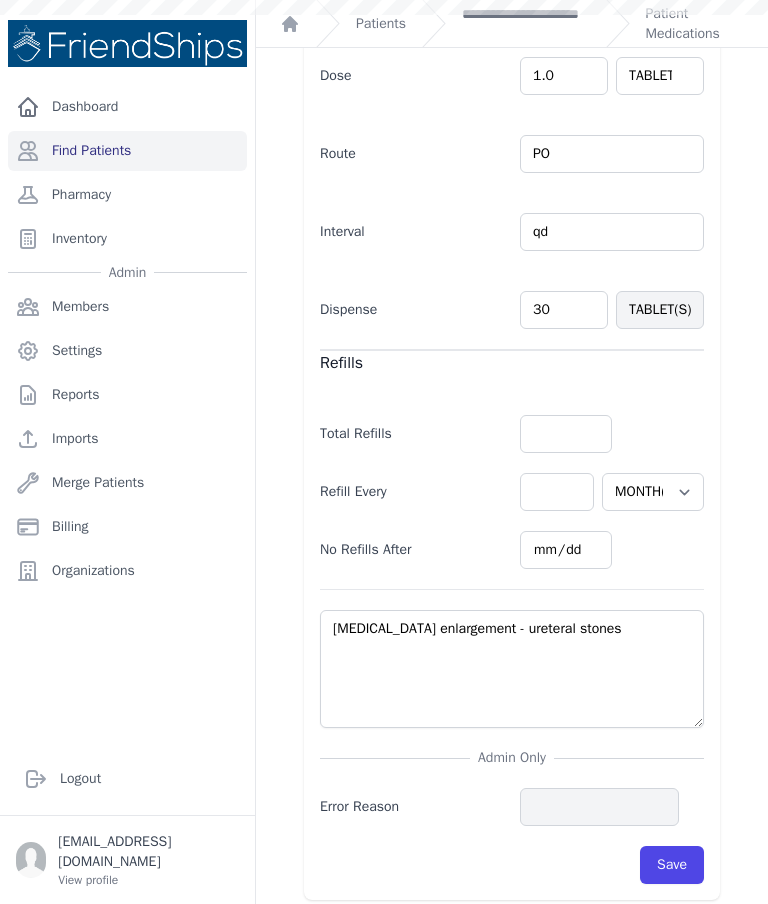 scroll, scrollTop: 0, scrollLeft: 0, axis: both 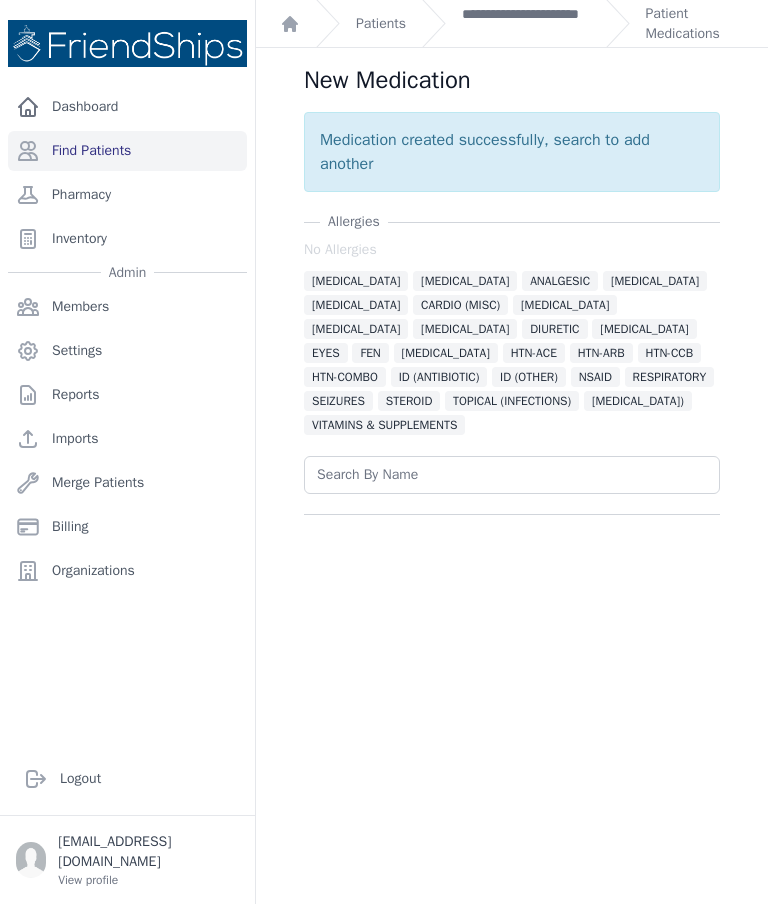 click on "Patient Medications" at bounding box center (695, 24) 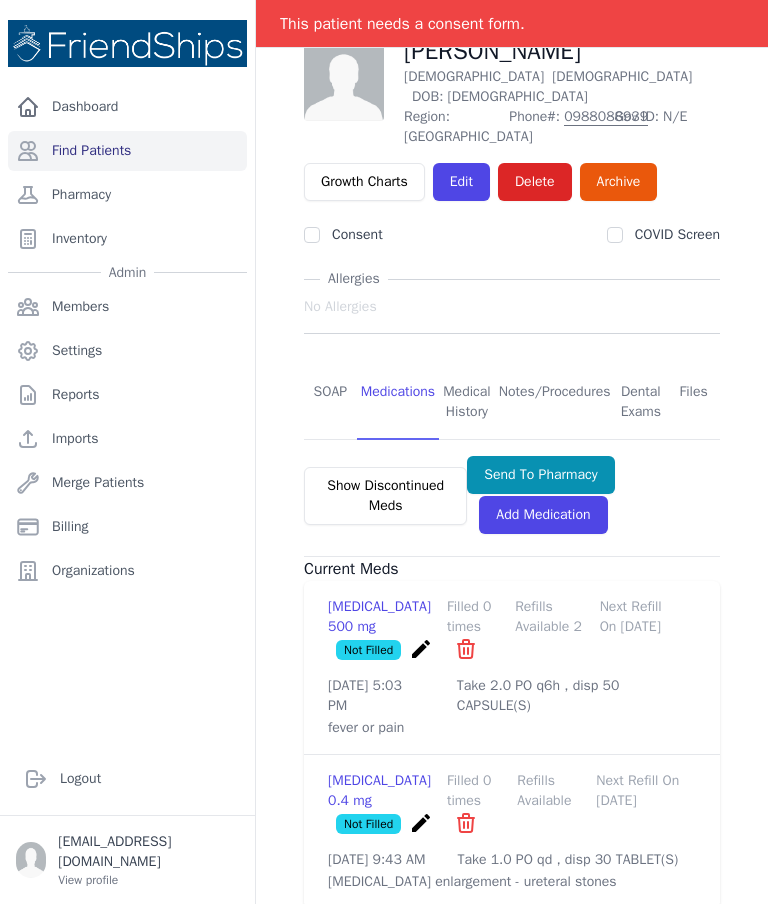 scroll, scrollTop: 143, scrollLeft: 0, axis: vertical 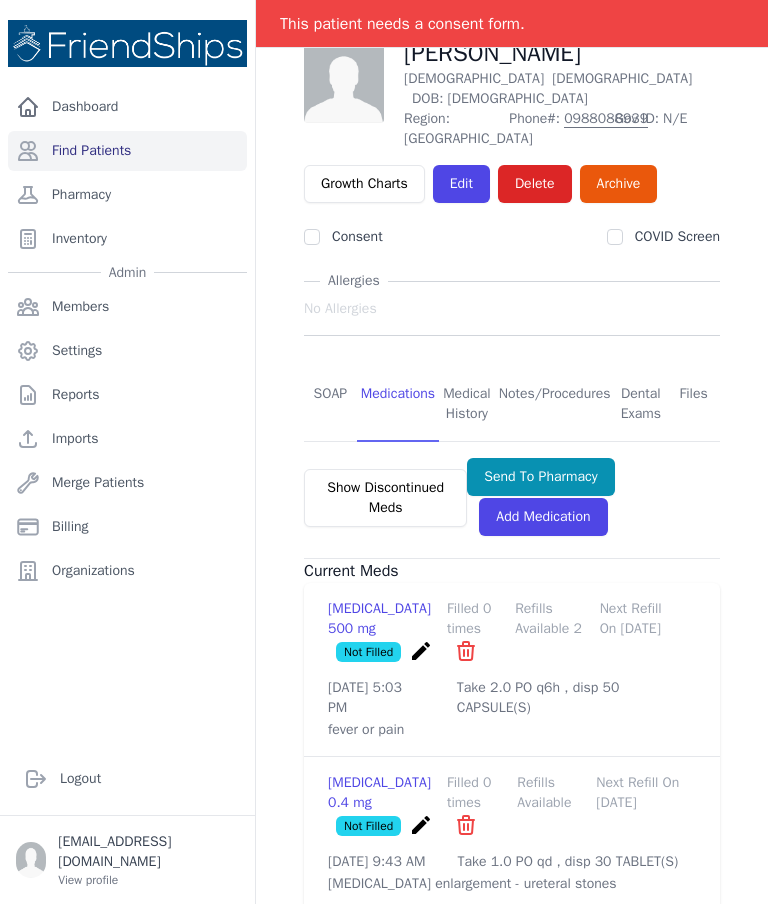 click on "Send To Pharmacy" at bounding box center [540, 477] 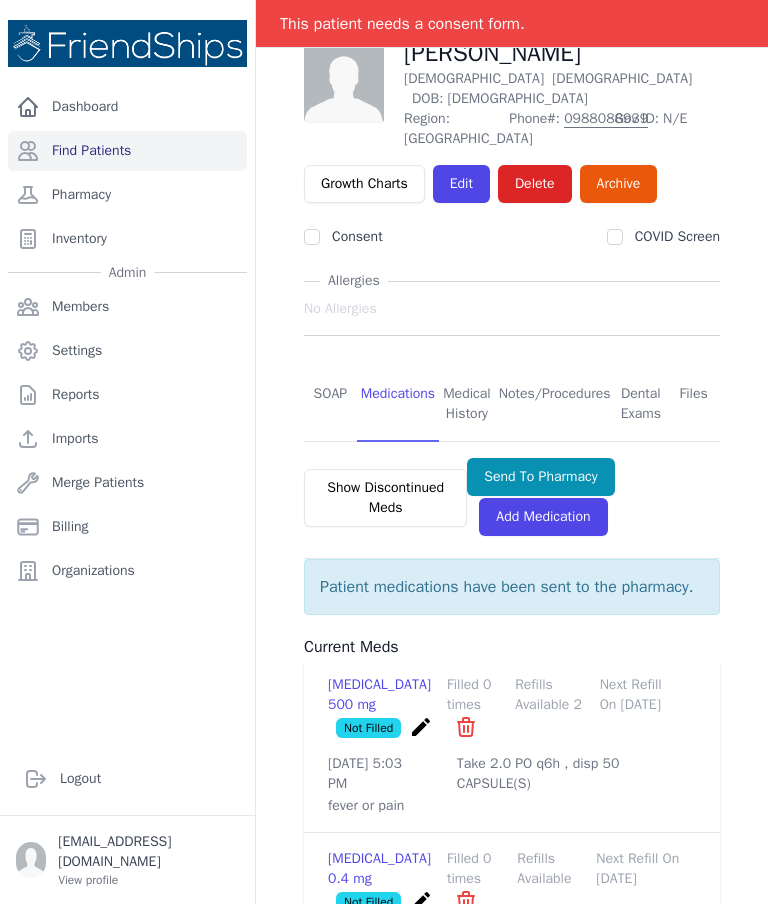 click on "Pharmacy" at bounding box center [127, 195] 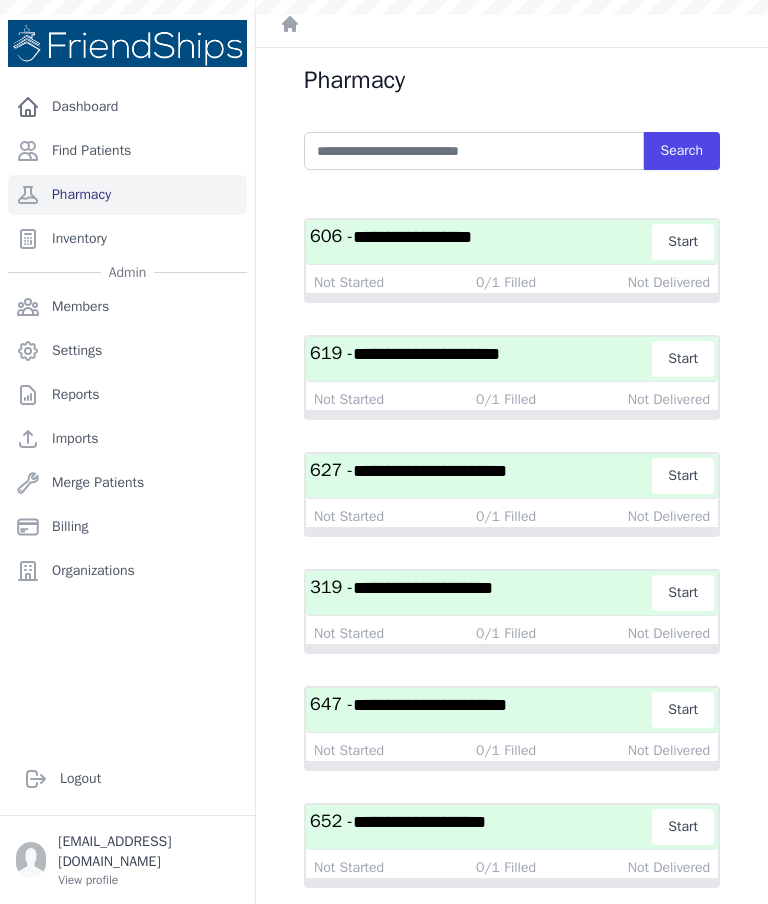 scroll, scrollTop: 0, scrollLeft: 0, axis: both 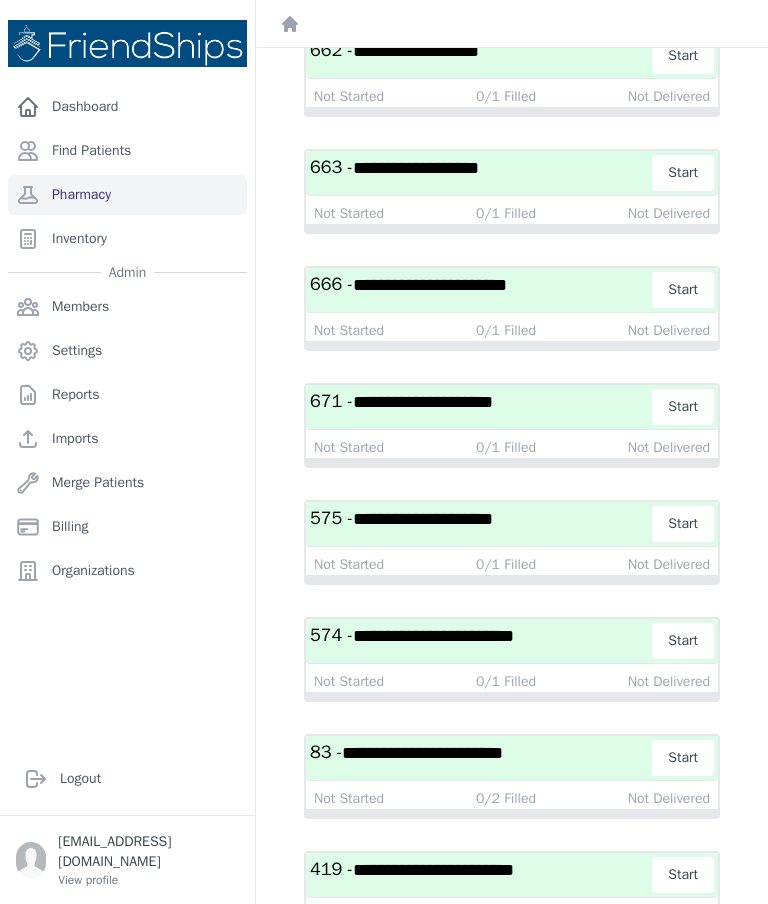 click on "**********" at bounding box center [433, 870] 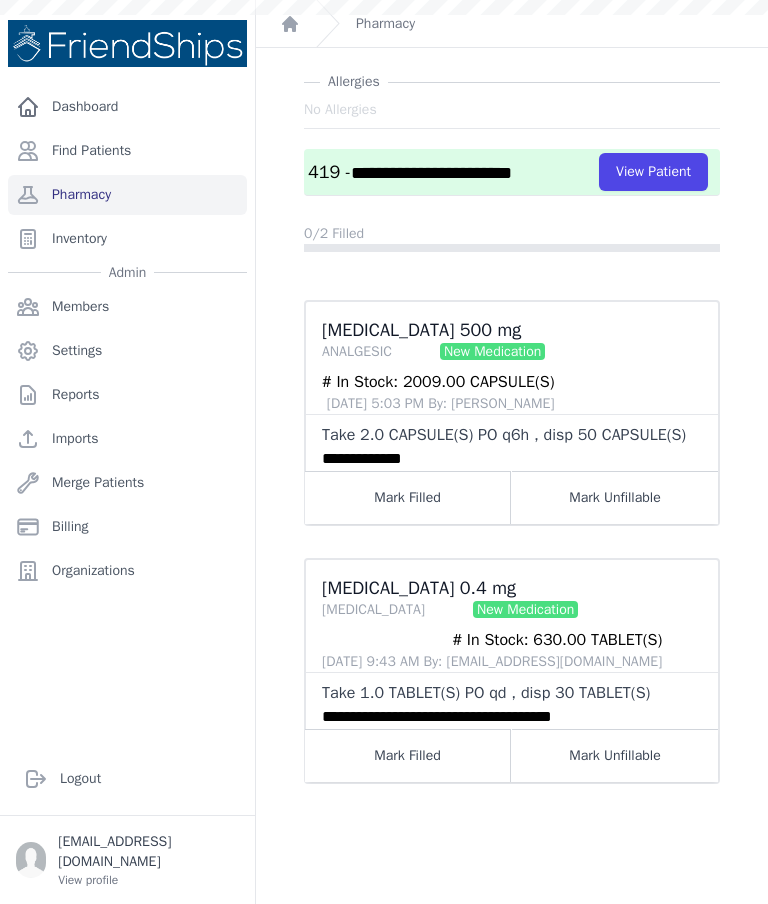scroll, scrollTop: 64, scrollLeft: 0, axis: vertical 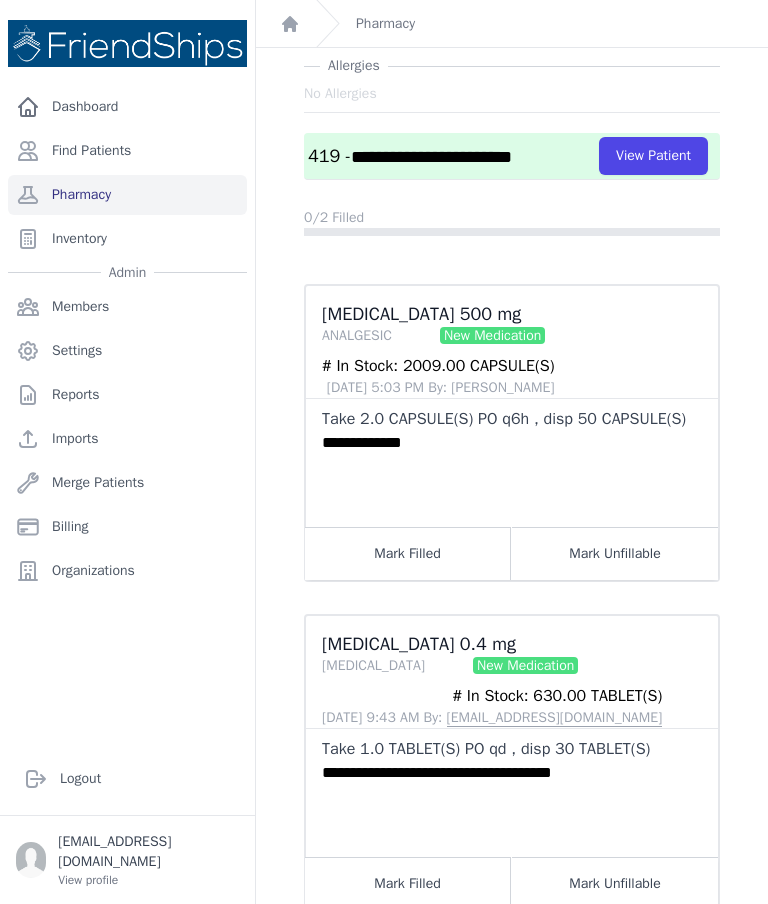 click on "Mark Filled" at bounding box center (408, 883) 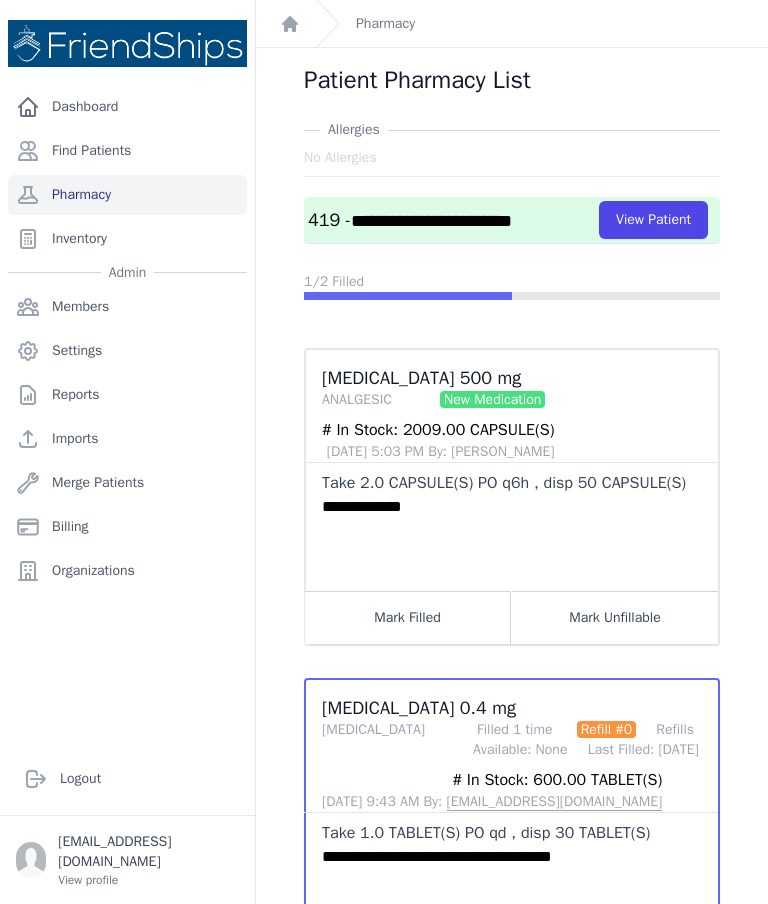 scroll, scrollTop: 0, scrollLeft: 0, axis: both 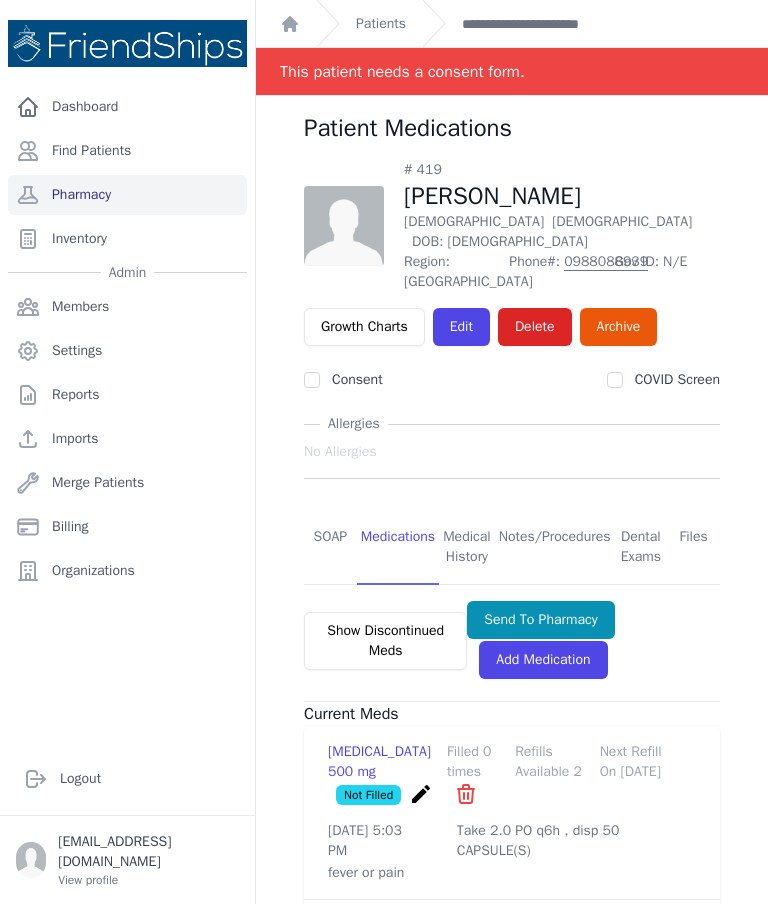 click on "Pharmacy" at bounding box center [127, 195] 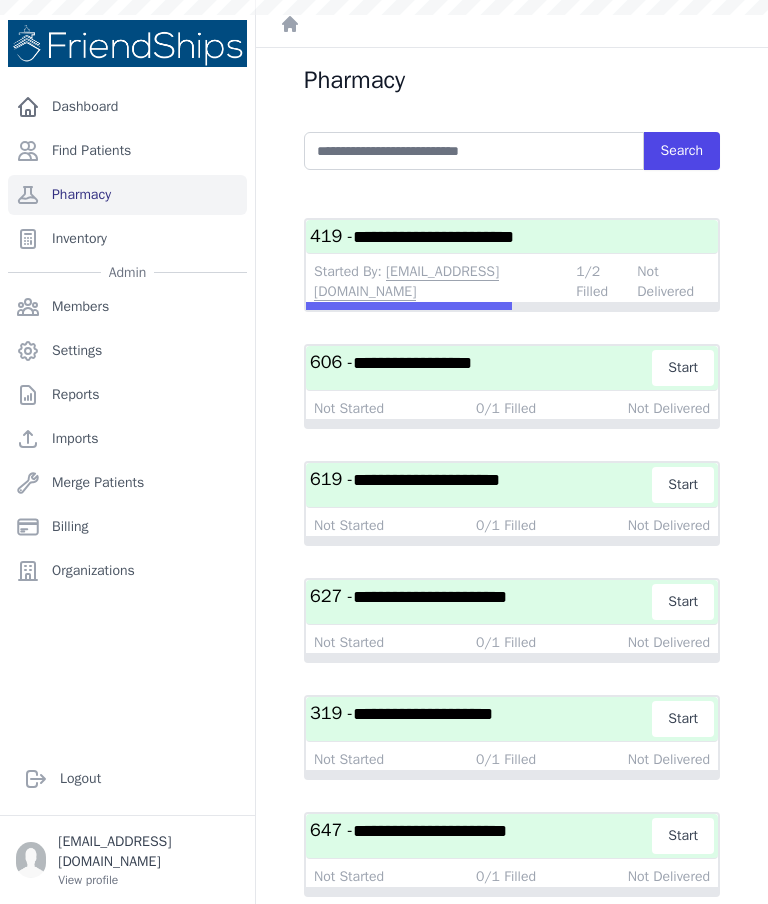 scroll, scrollTop: 0, scrollLeft: 0, axis: both 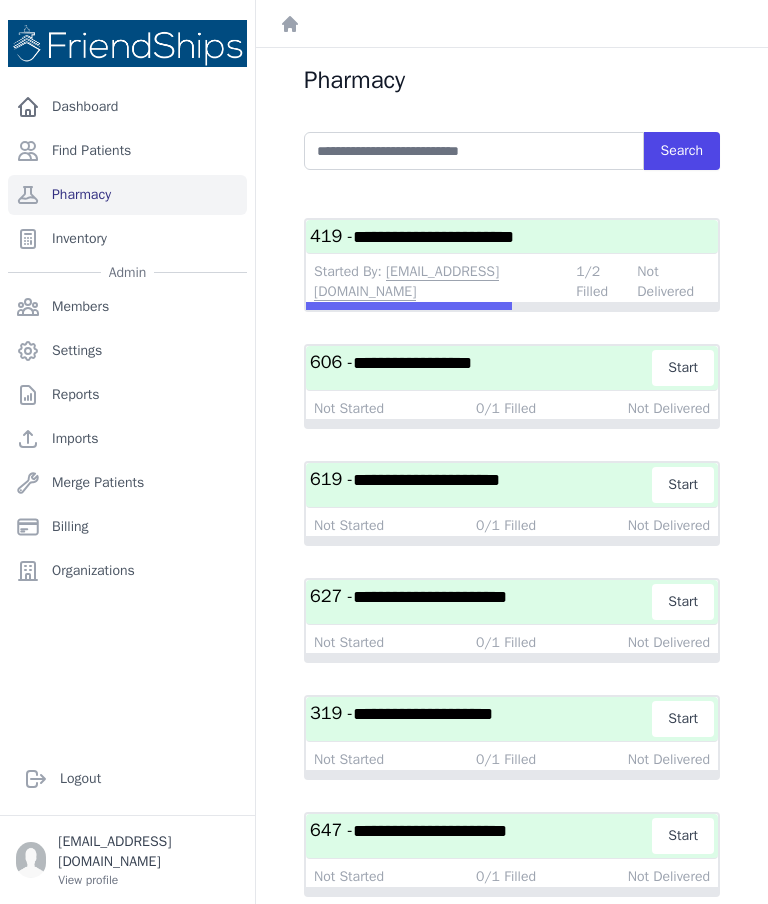 click on "**********" at bounding box center [512, 236] 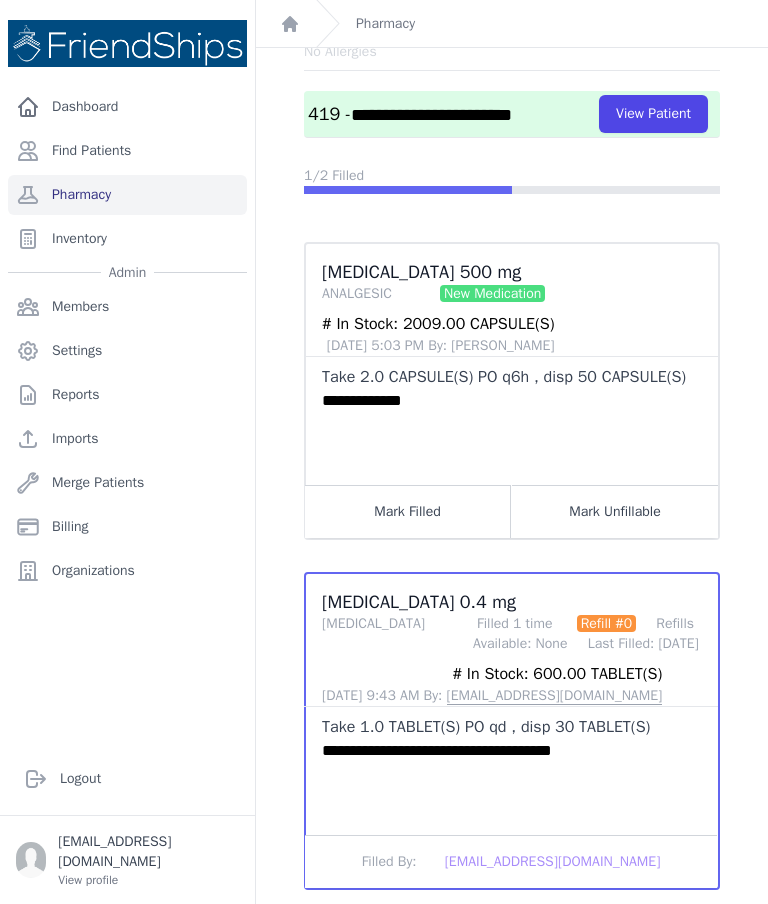 scroll, scrollTop: 104, scrollLeft: 0, axis: vertical 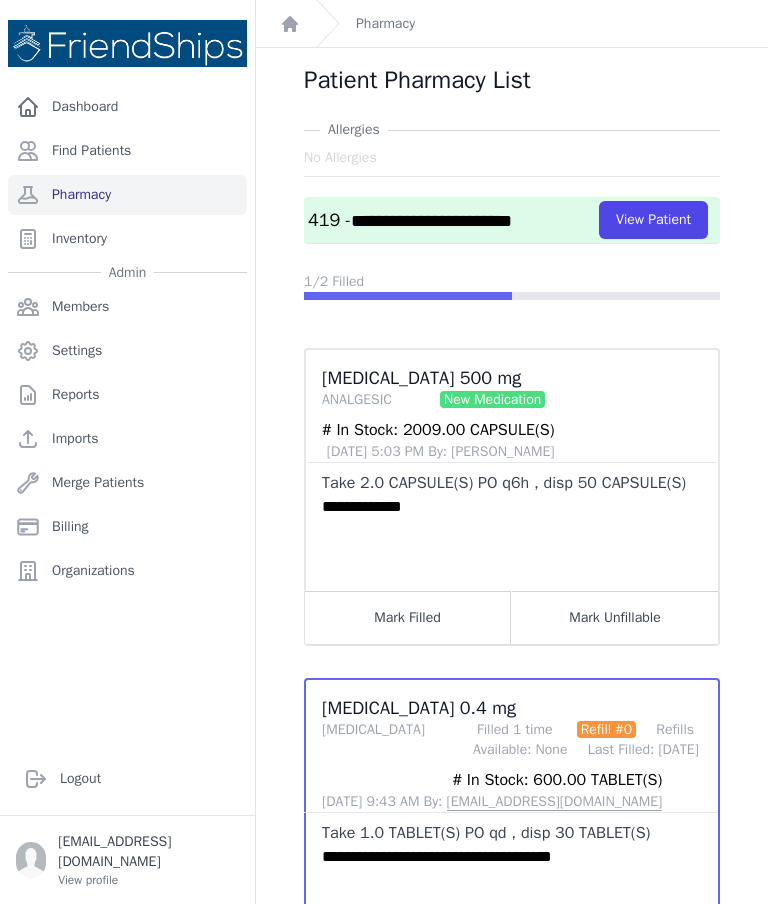 click on "Find Patients" at bounding box center [127, 151] 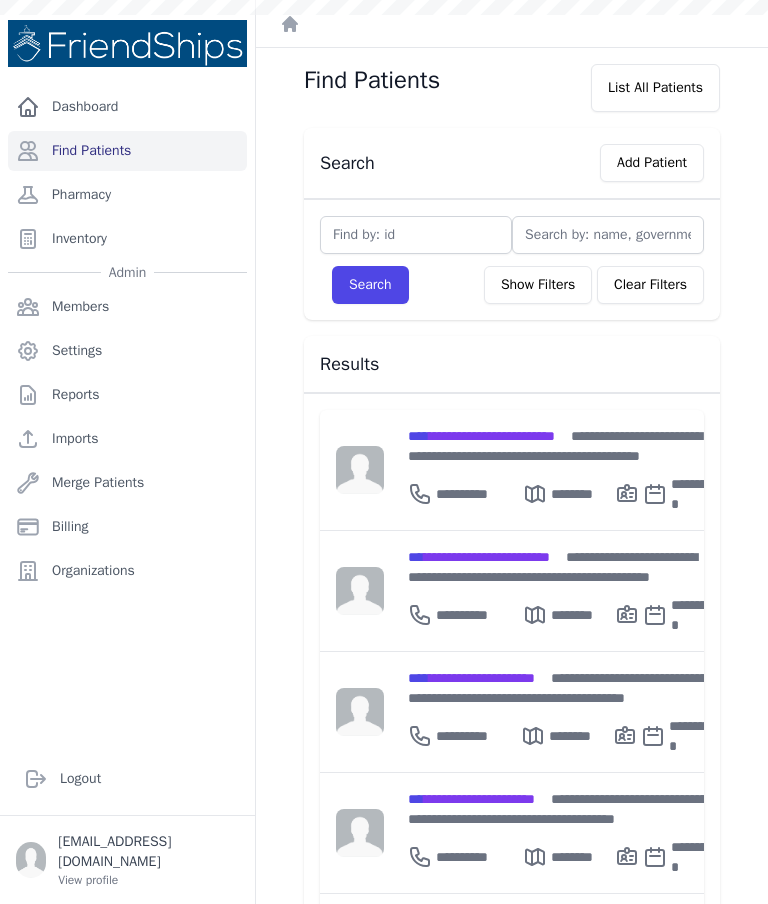 scroll, scrollTop: 0, scrollLeft: 0, axis: both 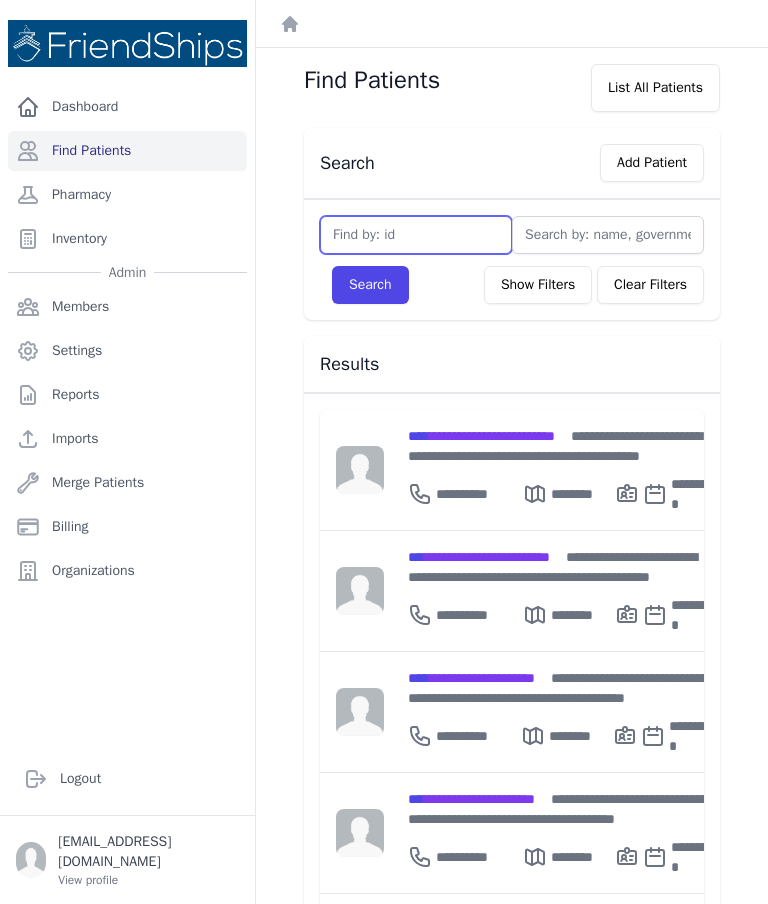 click at bounding box center [416, 235] 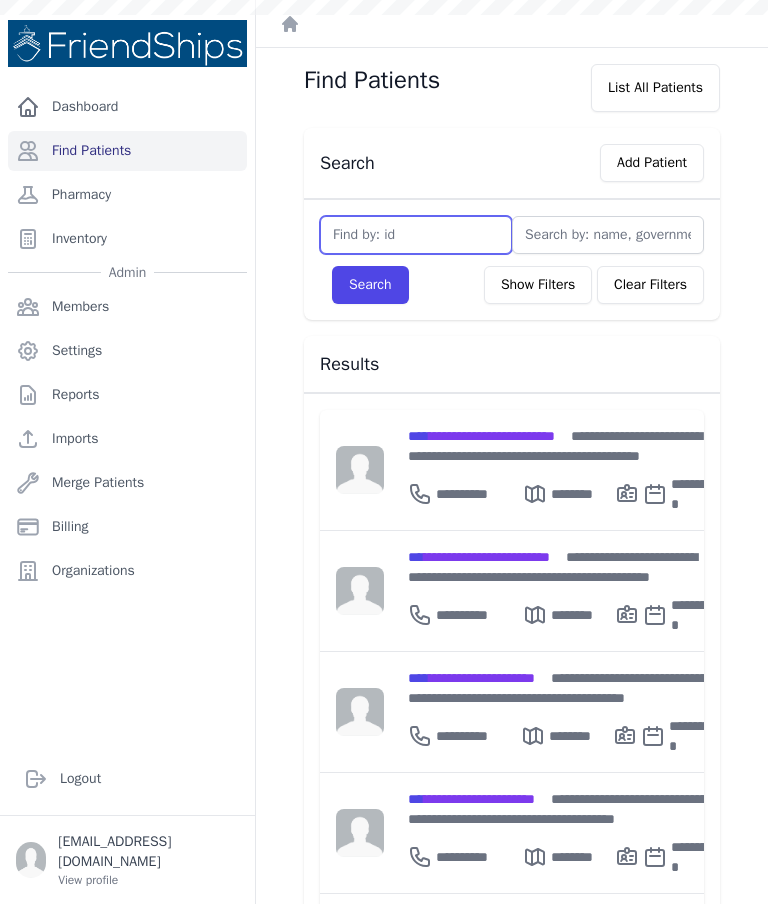 click at bounding box center (416, 235) 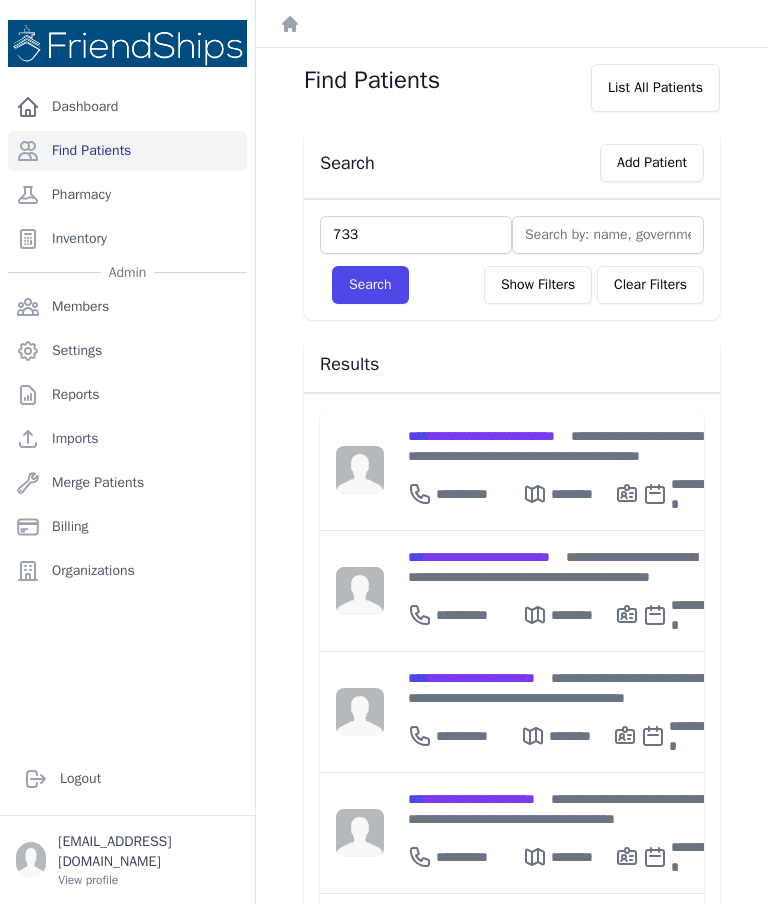type on "733" 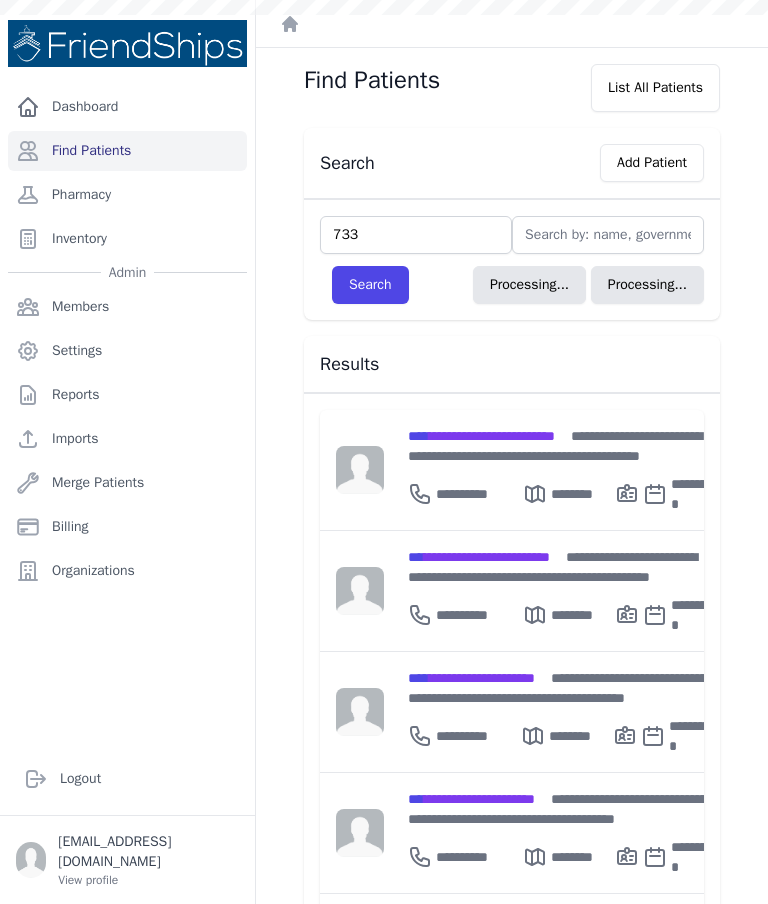 type 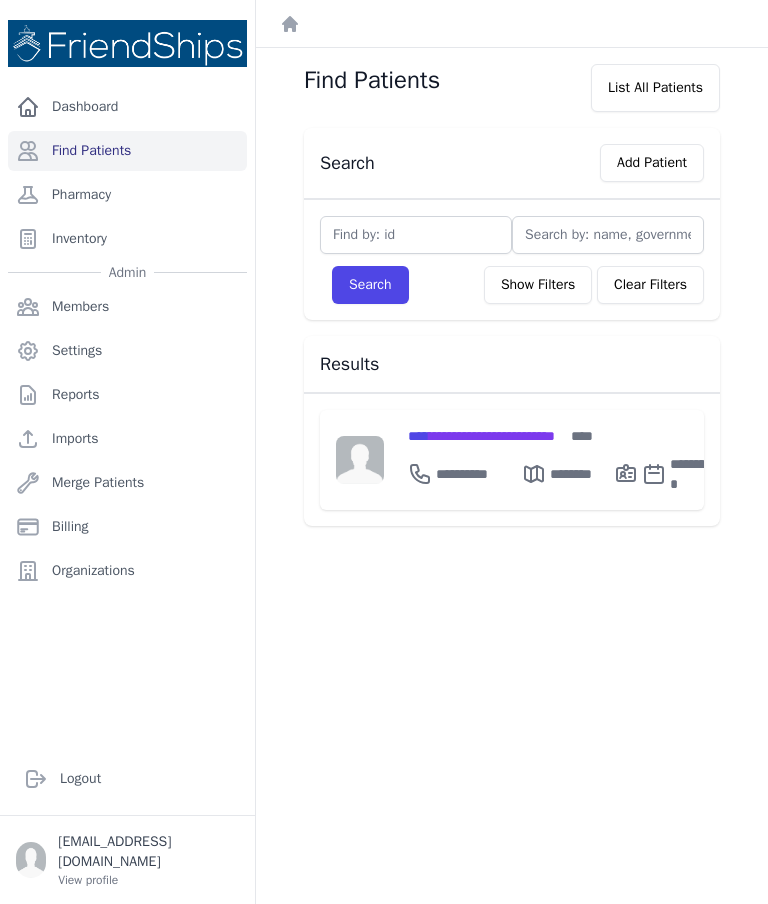 click on "**********" at bounding box center [481, 436] 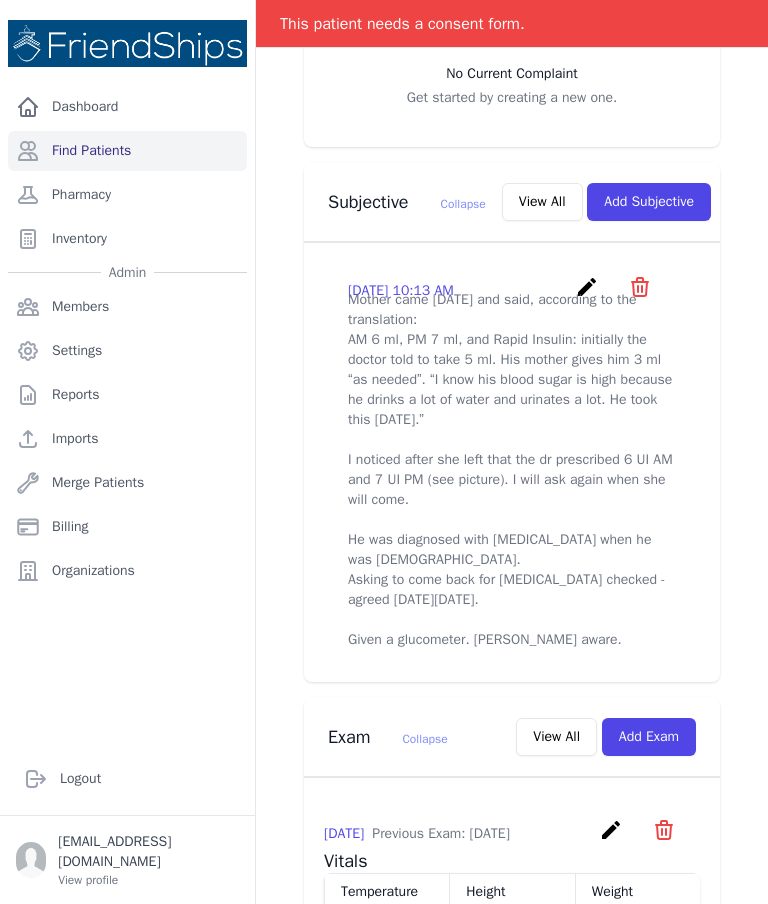 scroll, scrollTop: 603, scrollLeft: 0, axis: vertical 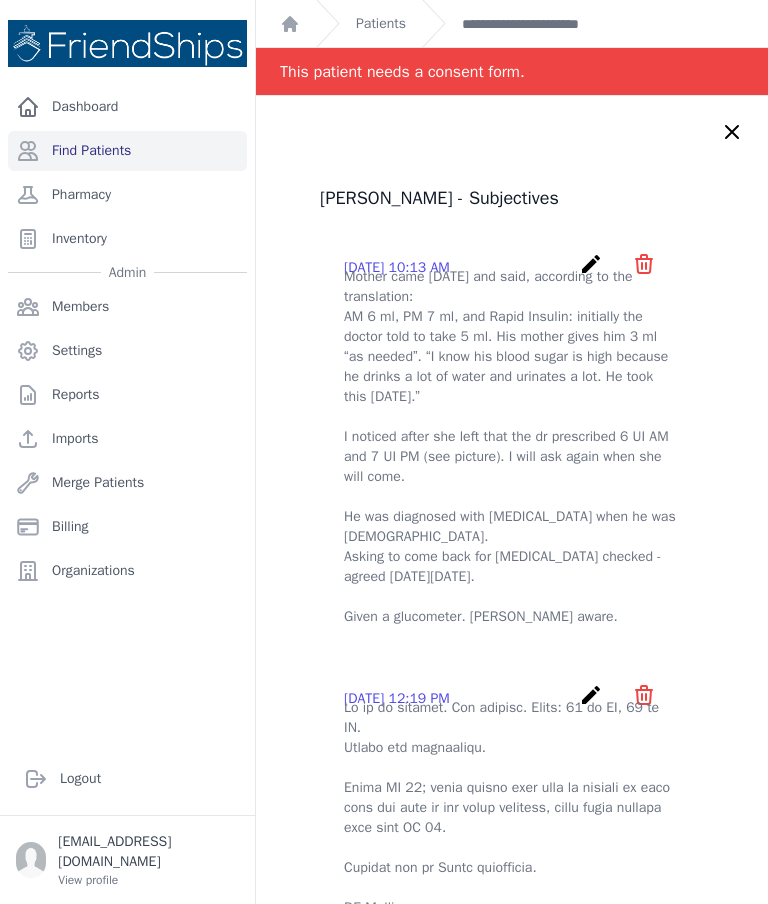 click 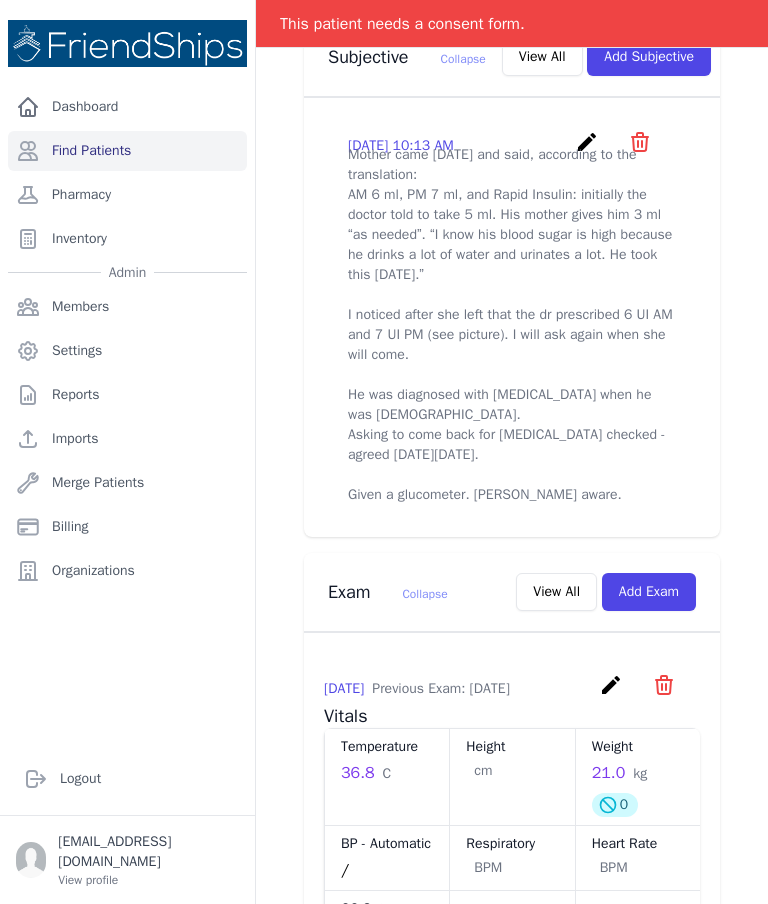 scroll, scrollTop: 760, scrollLeft: 0, axis: vertical 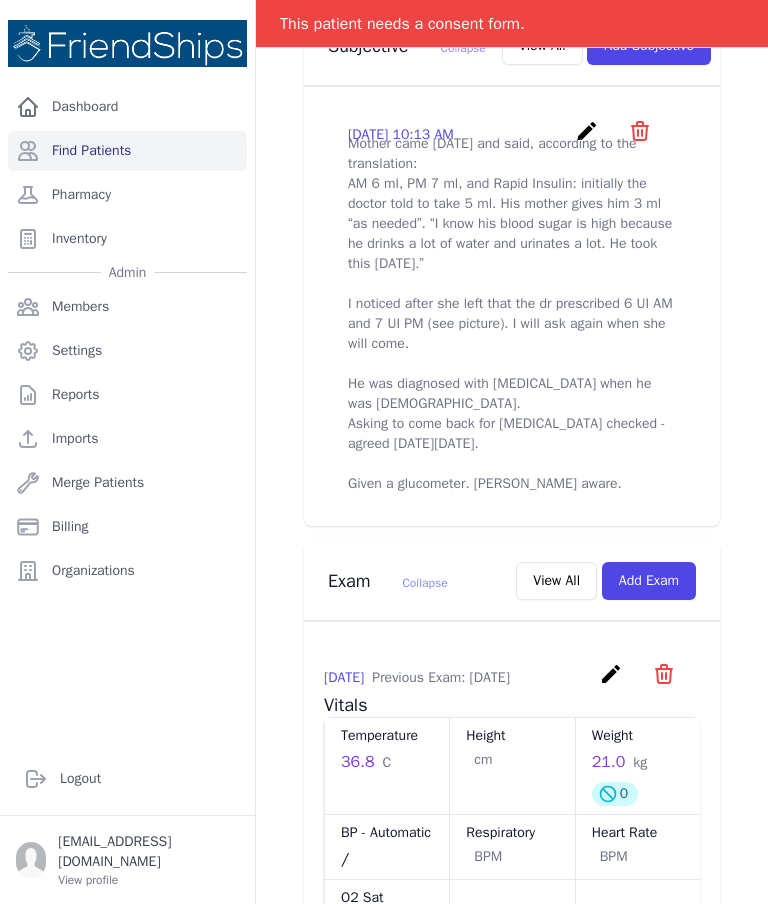 click on "View All" at bounding box center (542, 46) 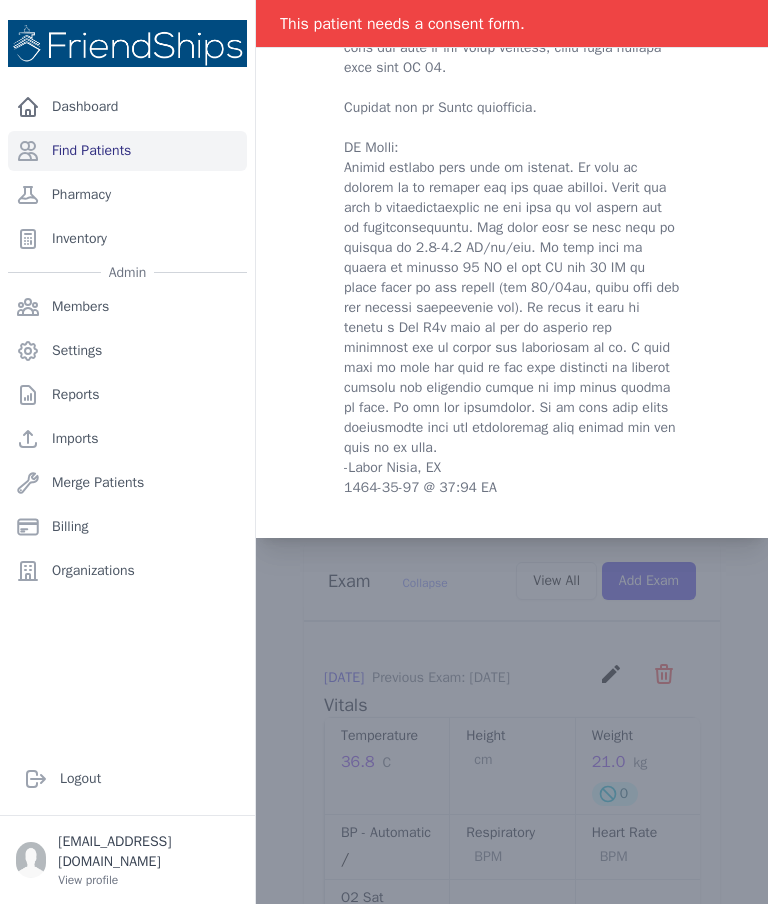 scroll, scrollTop: 0, scrollLeft: 0, axis: both 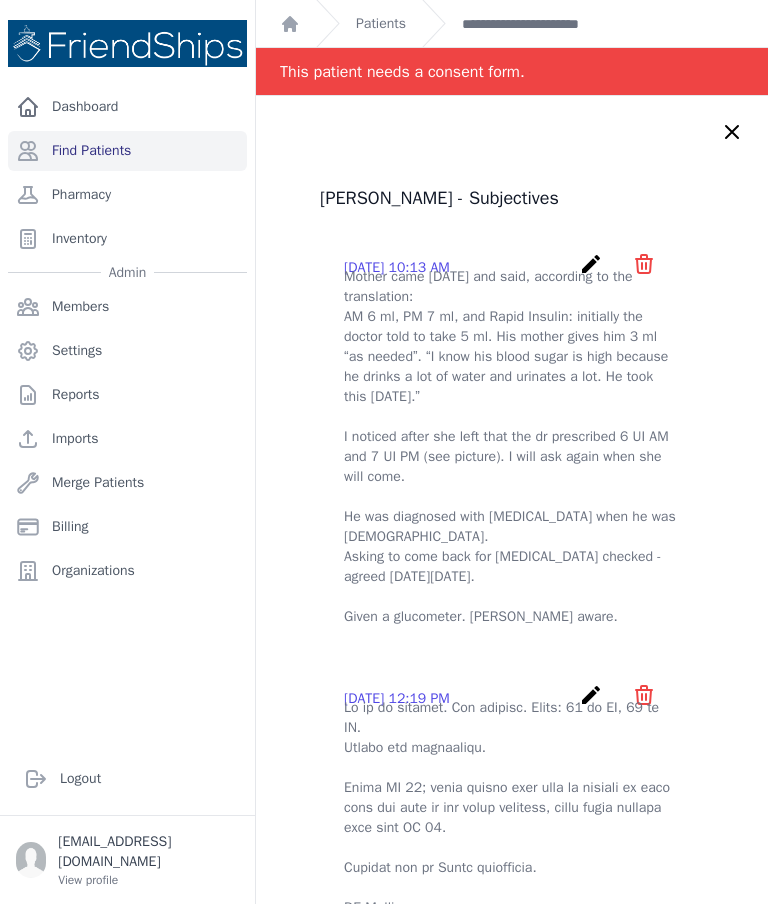 click 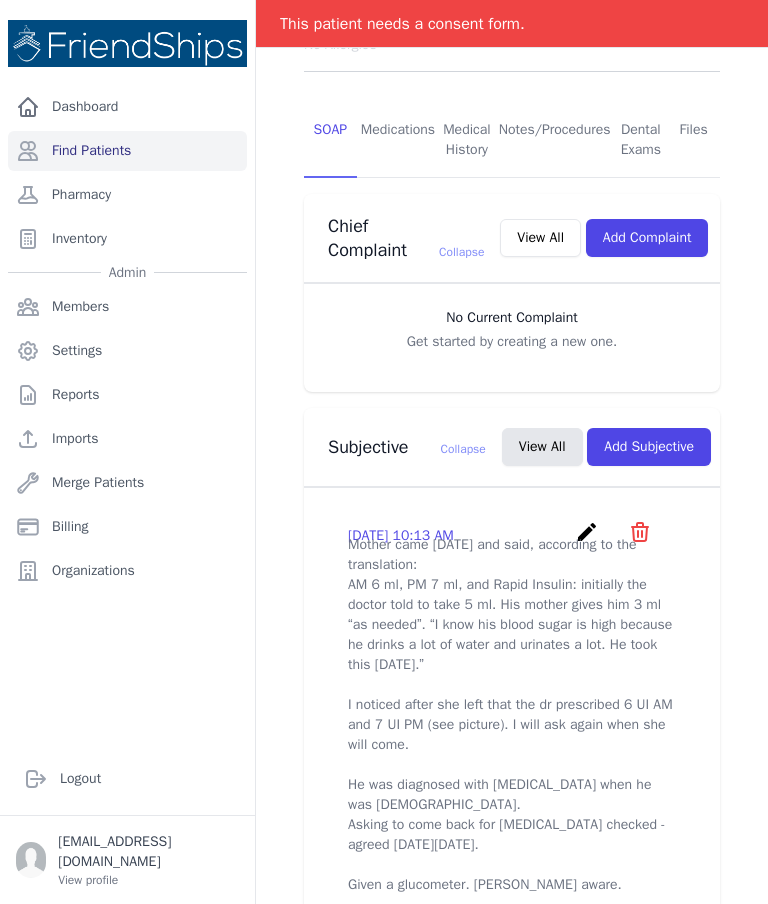 scroll, scrollTop: 382, scrollLeft: 0, axis: vertical 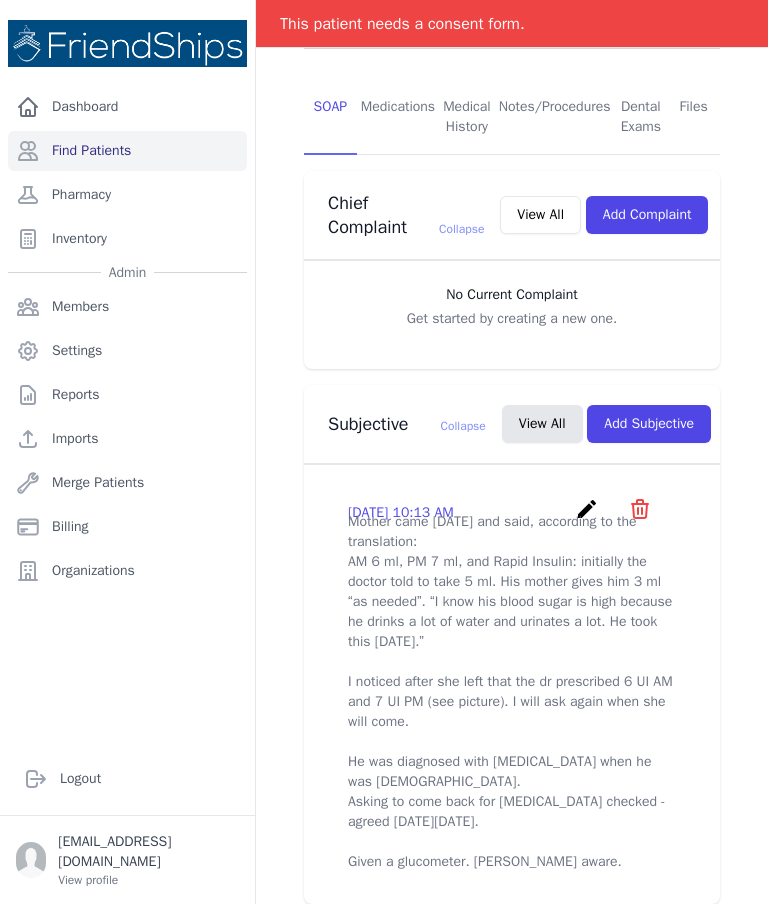 click on "Add Subjective" at bounding box center [649, 424] 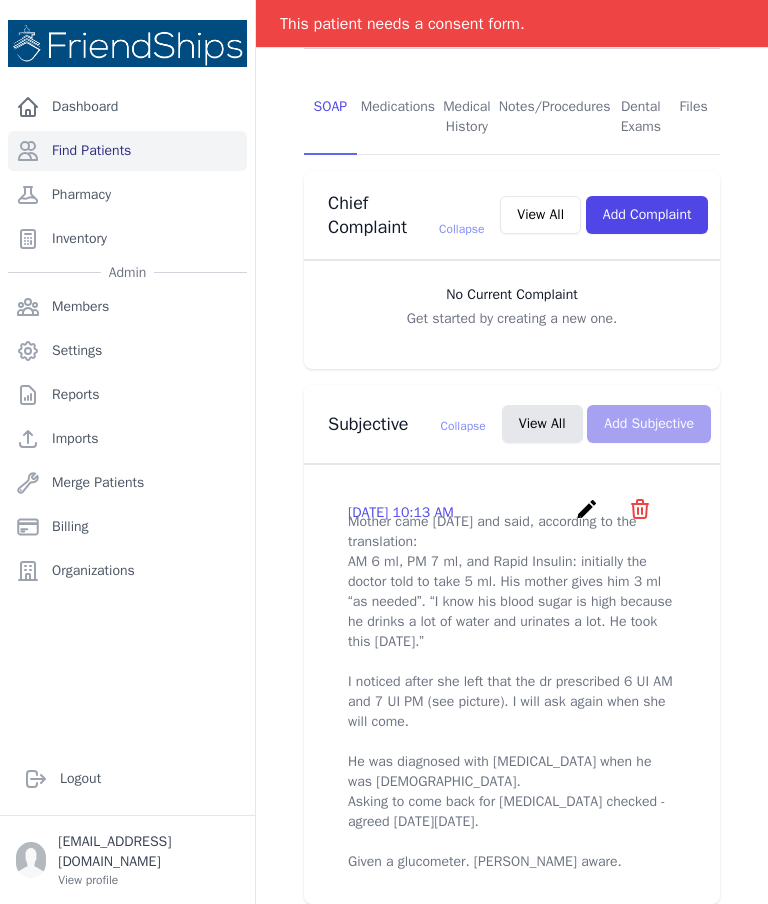 scroll, scrollTop: 0, scrollLeft: 0, axis: both 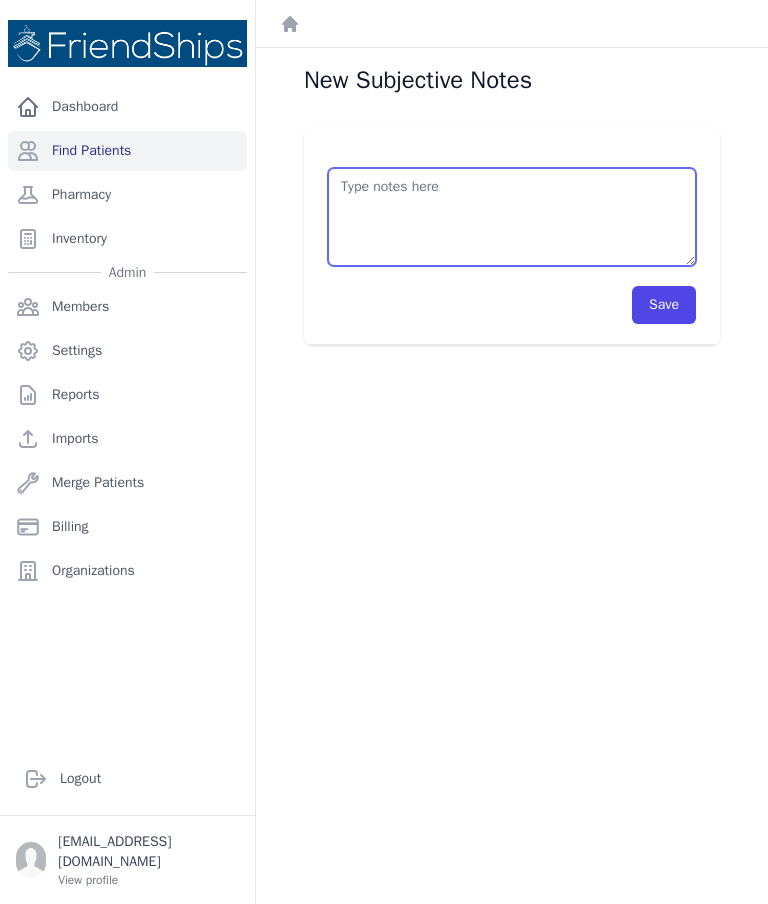 click at bounding box center [512, 217] 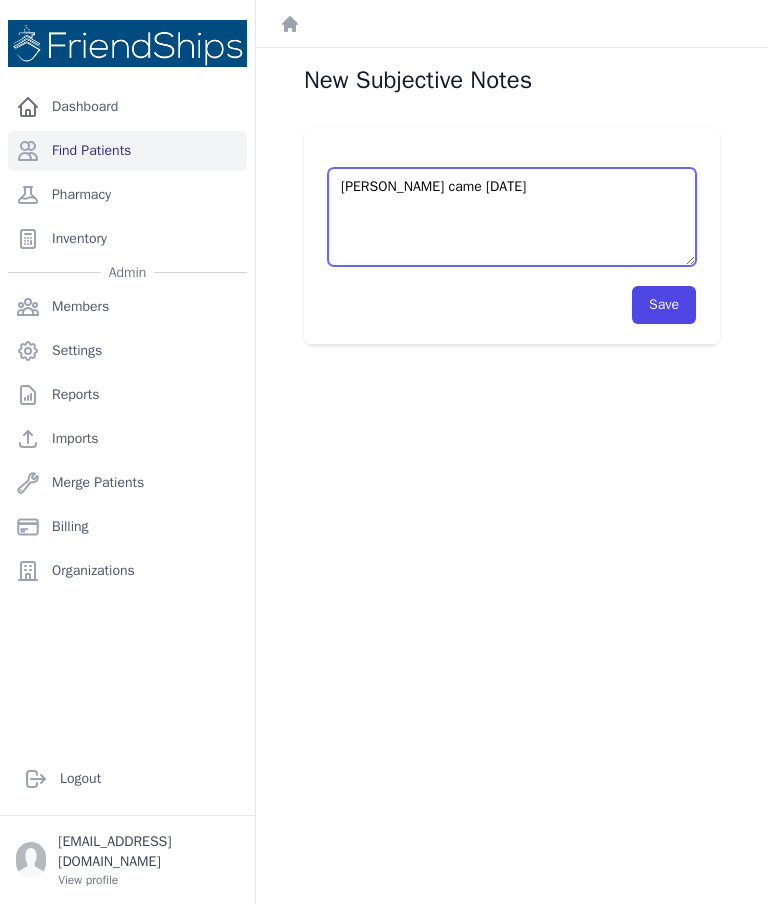 click on "[PERSON_NAME] came [DATE]" at bounding box center (512, 217) 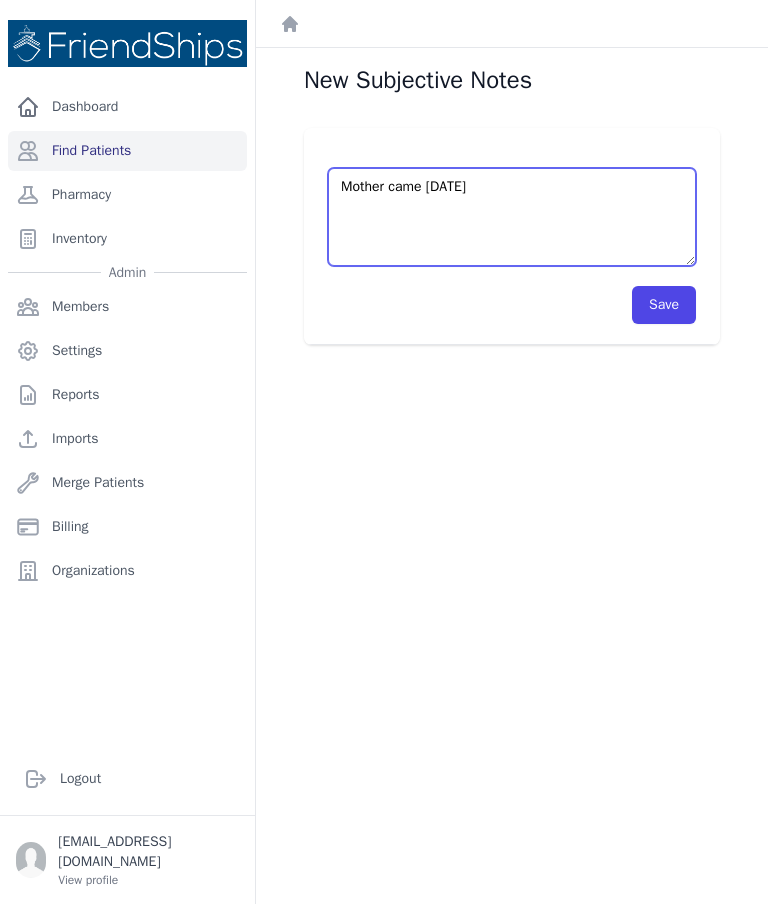 click on "Mother came [DATE]" at bounding box center [512, 217] 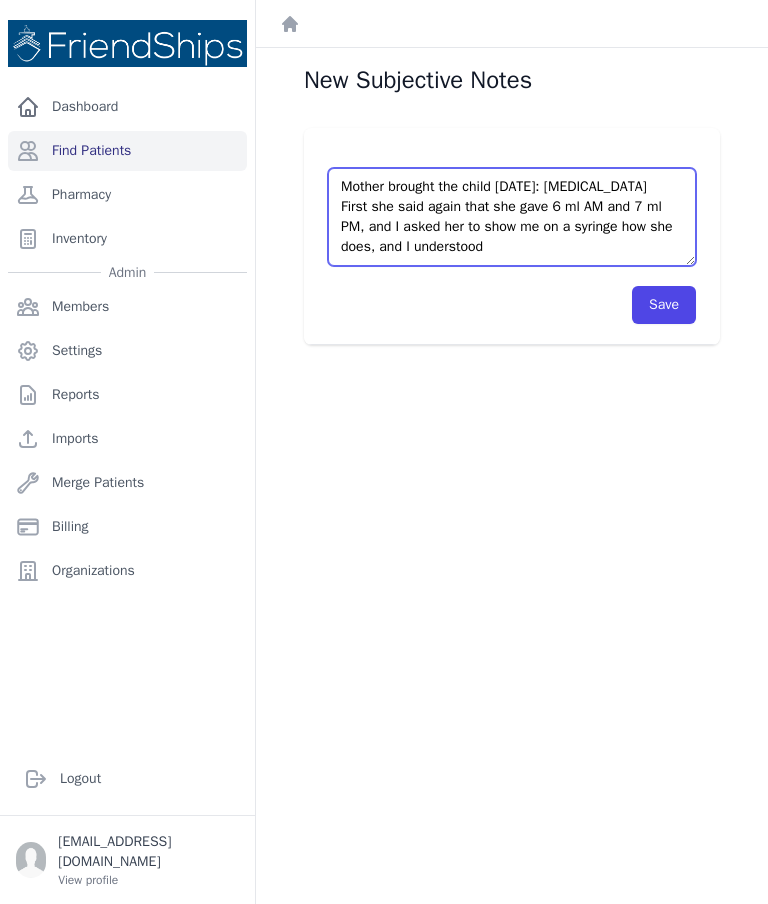 click on "Mother brought the child [DATE]: [MEDICAL_DATA]
First she said again that she gave 6 ml AM and 7 ml PM, and I asked her to show me on a syringe how she does, and I understood" at bounding box center [512, 217] 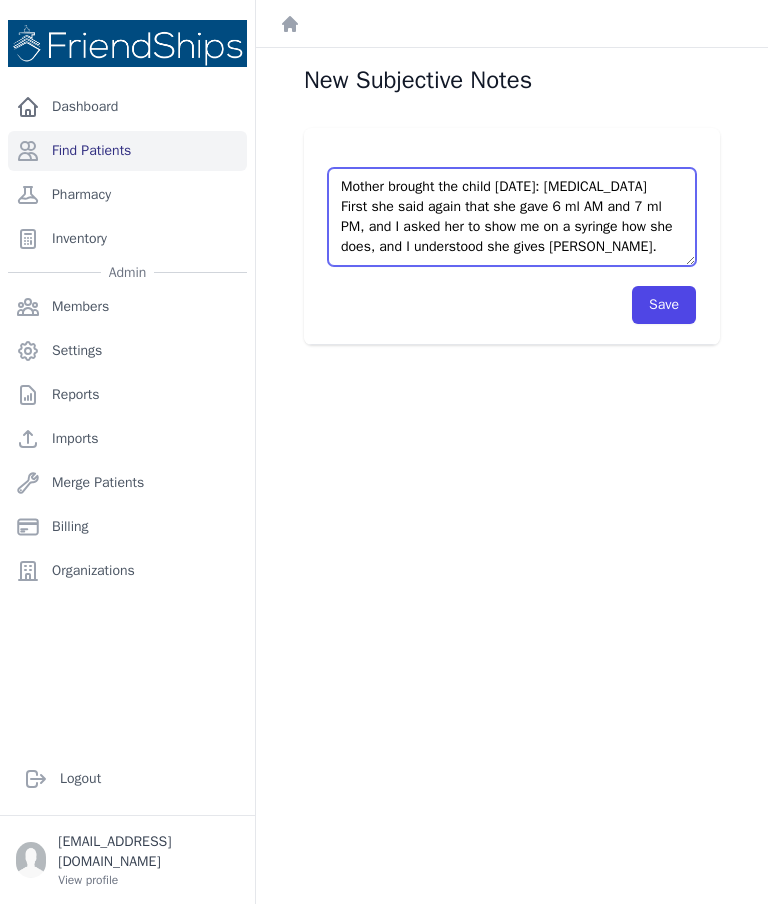 click on "Mother brought the child [DATE]: [MEDICAL_DATA]
First she said again that she gave 6 ml AM and 7 ml PM, and I asked her to show me on a syringe how she does, and I understood she gives [PERSON_NAME]." at bounding box center [512, 217] 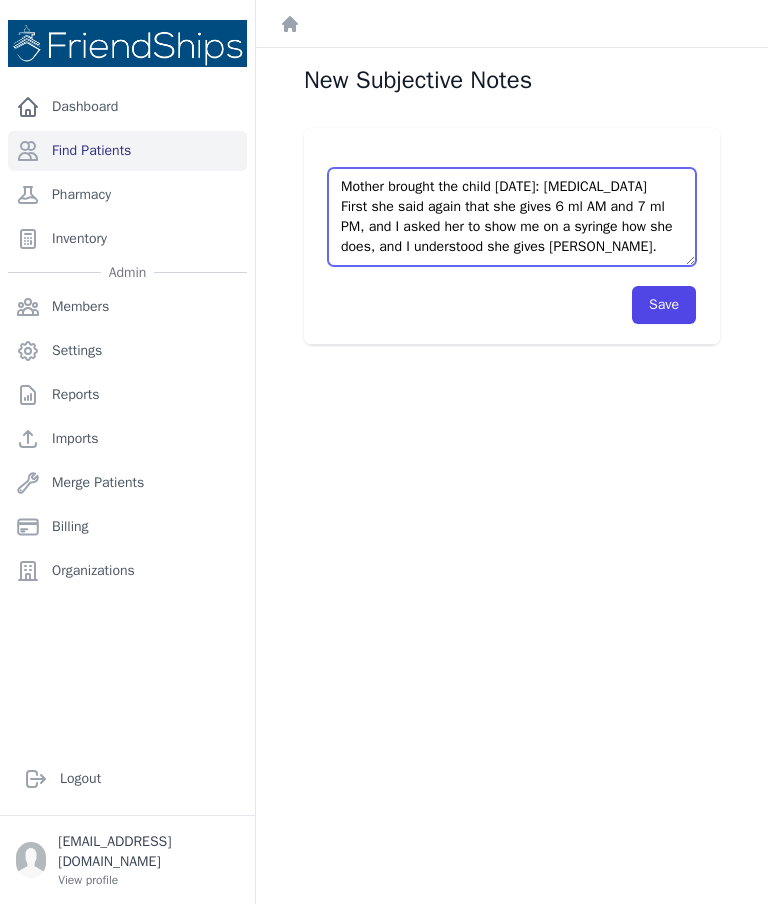 click on "Mother brought the child [DATE]: [MEDICAL_DATA]
First she said again that she gives 6 ml AM and 7 ml PM, and I asked her to show me on a syringe how she does, and I understood she gives [PERSON_NAME]." at bounding box center (512, 217) 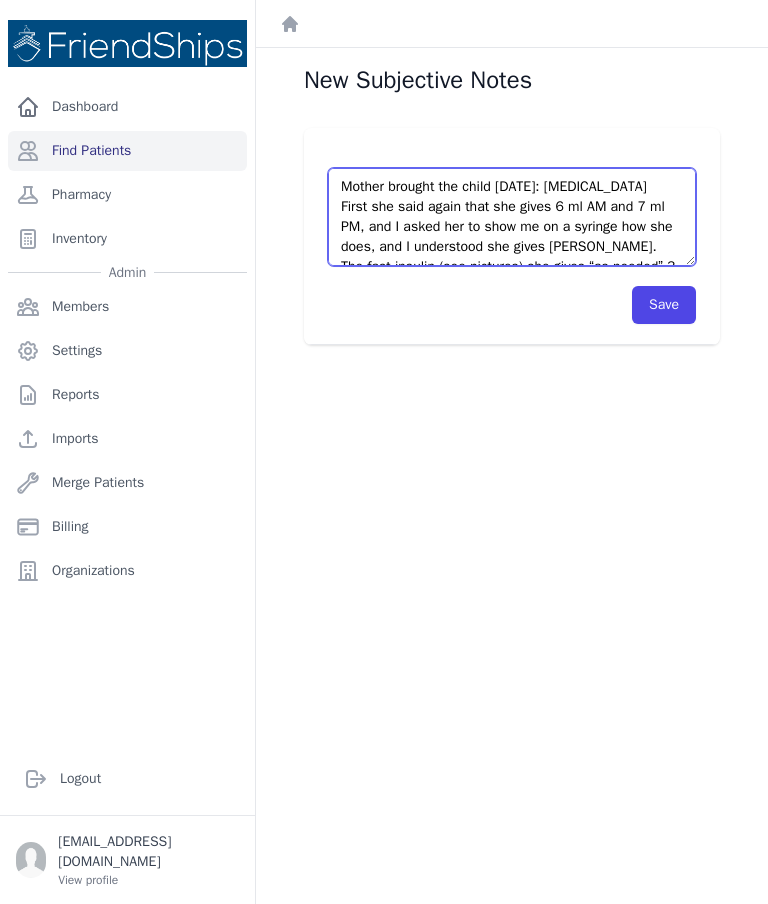 scroll, scrollTop: 0, scrollLeft: 0, axis: both 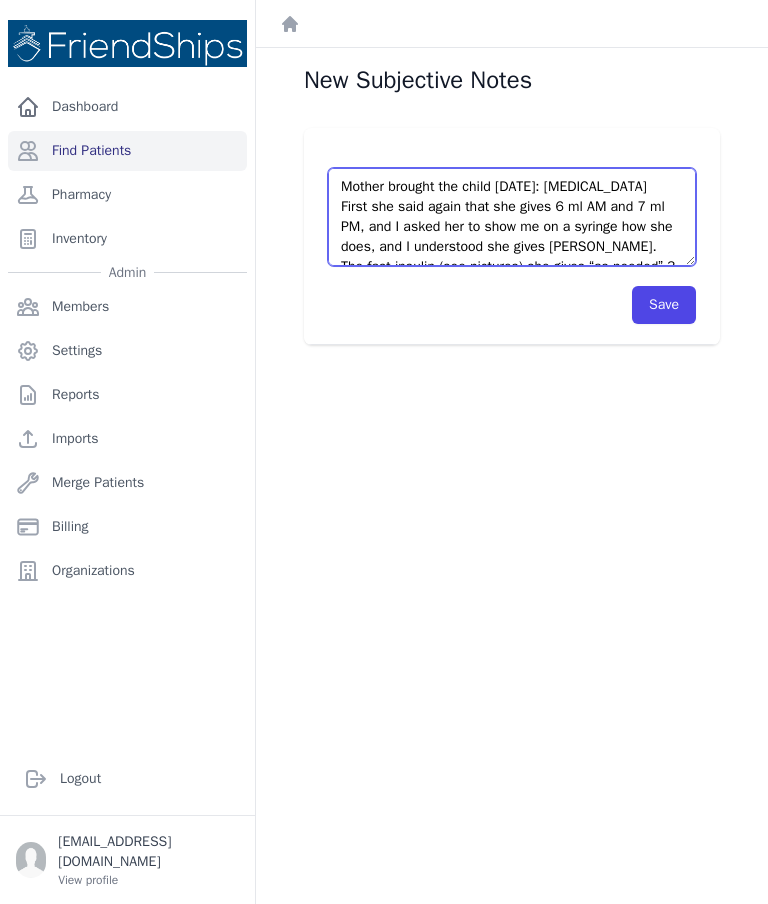 click on "Mother brought the child [DATE]: [MEDICAL_DATA]
First she said again that she gives 6 ml AM and 7 ml PM, and I asked her to show me on a syringe how she does, and I understood she gives [PERSON_NAME].
The fast insulin (see pictures) she gives “as needed” 3 IU, not 5 IU as the doctor indicated." at bounding box center [512, 217] 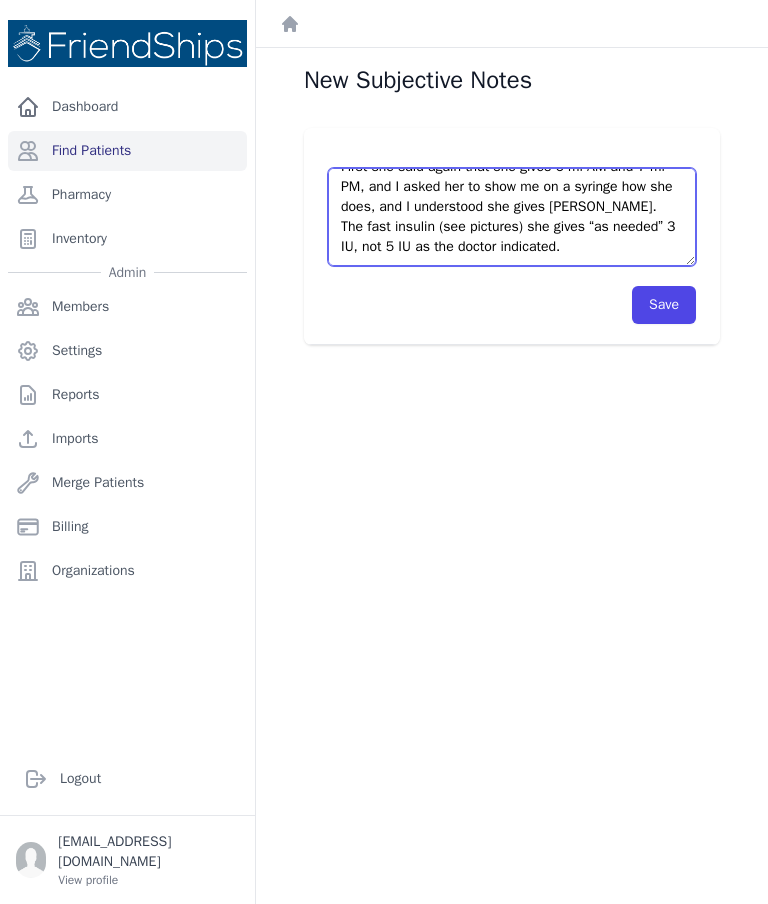 scroll, scrollTop: 60, scrollLeft: 0, axis: vertical 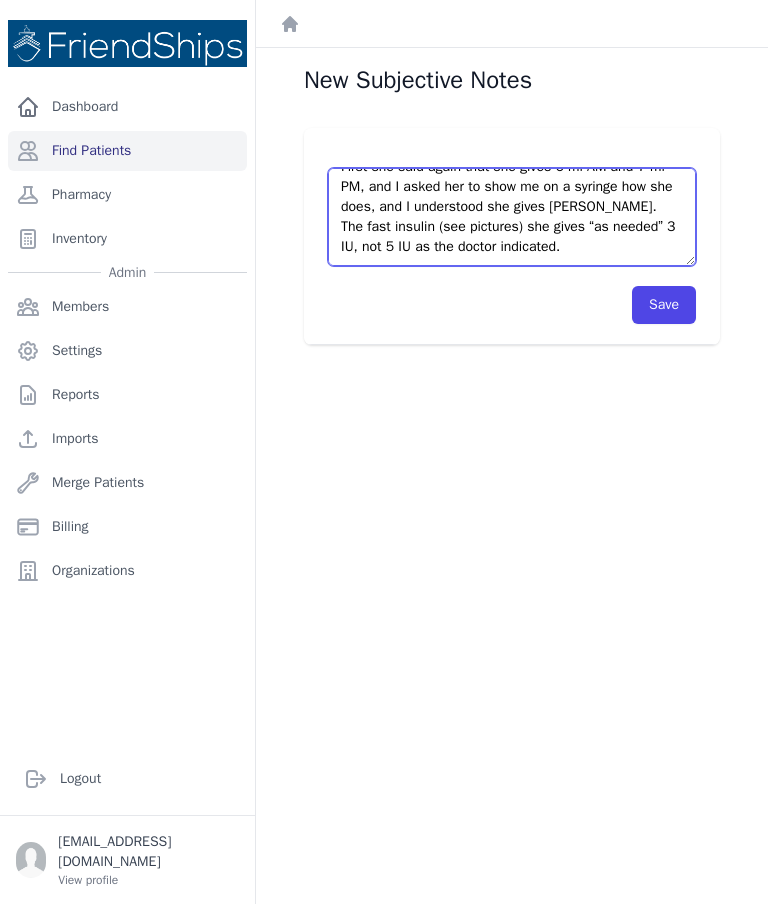 click on "Mother brought the child [DATE]: [MEDICAL_DATA] 7.5.
First she said again that she gives 6 ml AM and 7 ml PM, and I asked her to show me on a syringe how she does, and I understood she gives [PERSON_NAME].
The fast insulin (see pictures) she gives “as needed” 3 IU, not 5 IU as the doctor indicated." at bounding box center (512, 217) 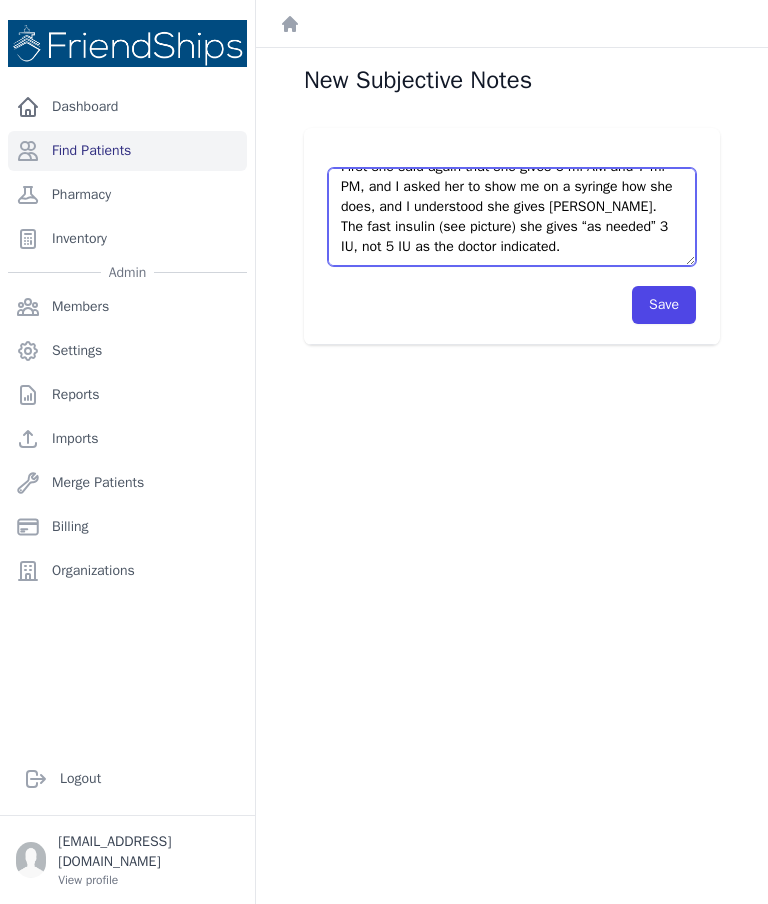 click on "Mother brought the child [DATE]: [MEDICAL_DATA] 7.5.
First she said again that she gives 6 ml AM and 7 ml PM, and I asked her to show me on a syringe how she does, and I understood she gives [PERSON_NAME].
The fast insulin (see picture) she gives “as needed” 3 IU, not 5 IU as the doctor indicated." at bounding box center [512, 217] 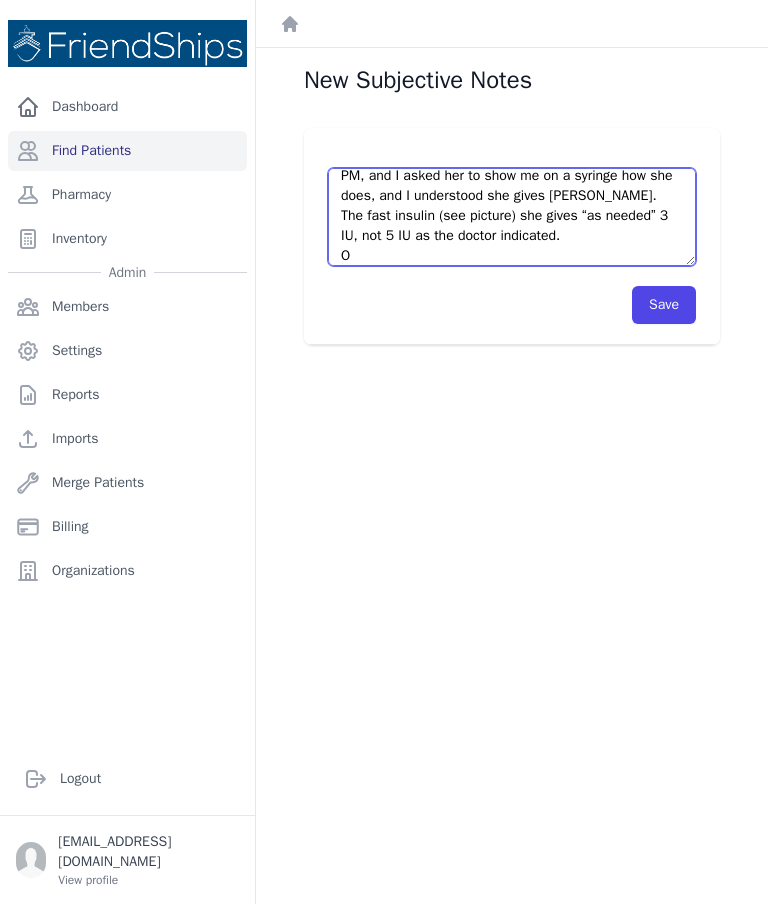 scroll, scrollTop: 71, scrollLeft: 0, axis: vertical 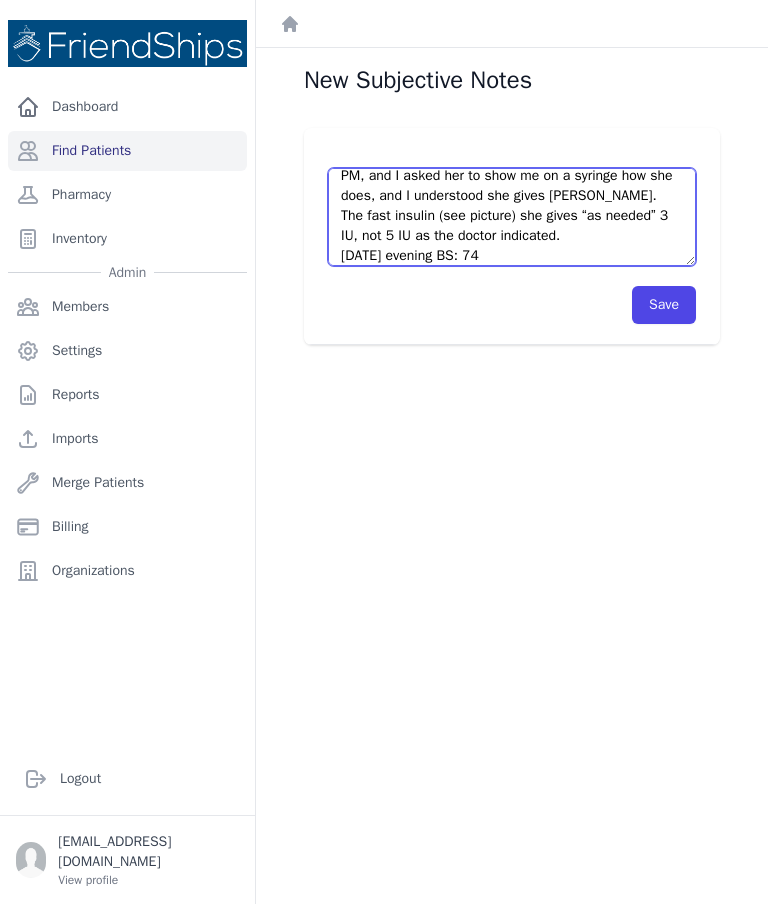 click on "Mother brought the child [DATE]: [MEDICAL_DATA] 7.5.
First she said again that she gives 6 ml AM and 7 ml PM, and I asked her to show me on a syringe how she does, and I understood she gives [PERSON_NAME].
The fast insulin (see picture) she gives “as needed” 3 IU, not 5 IU as the doctor indicated.
[DATE] evening BS: 74" at bounding box center (512, 217) 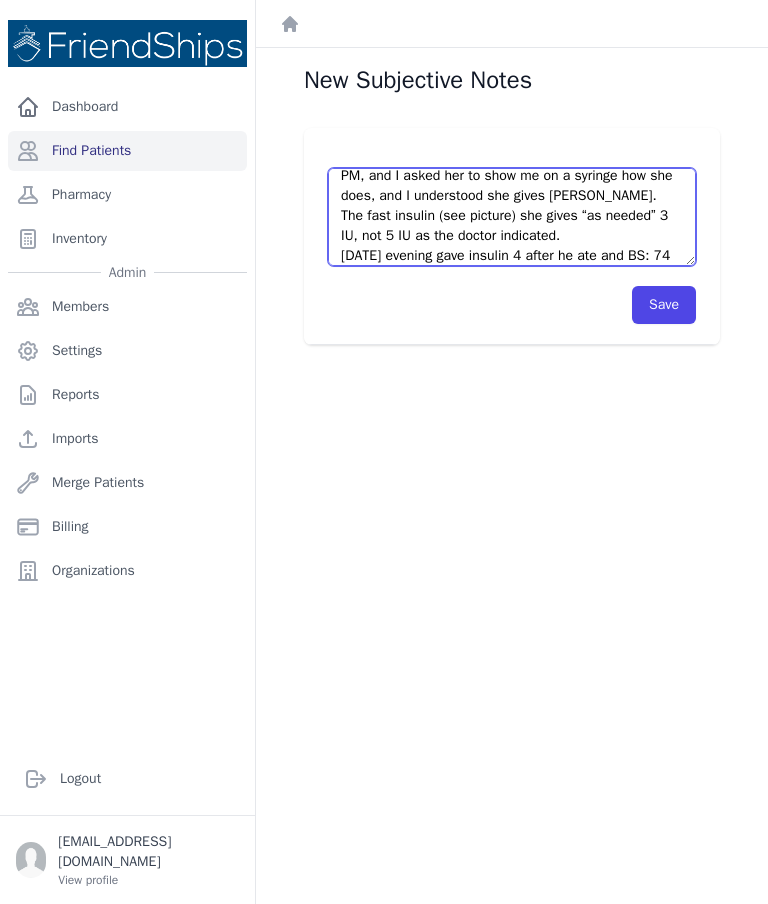 scroll, scrollTop: 100, scrollLeft: 0, axis: vertical 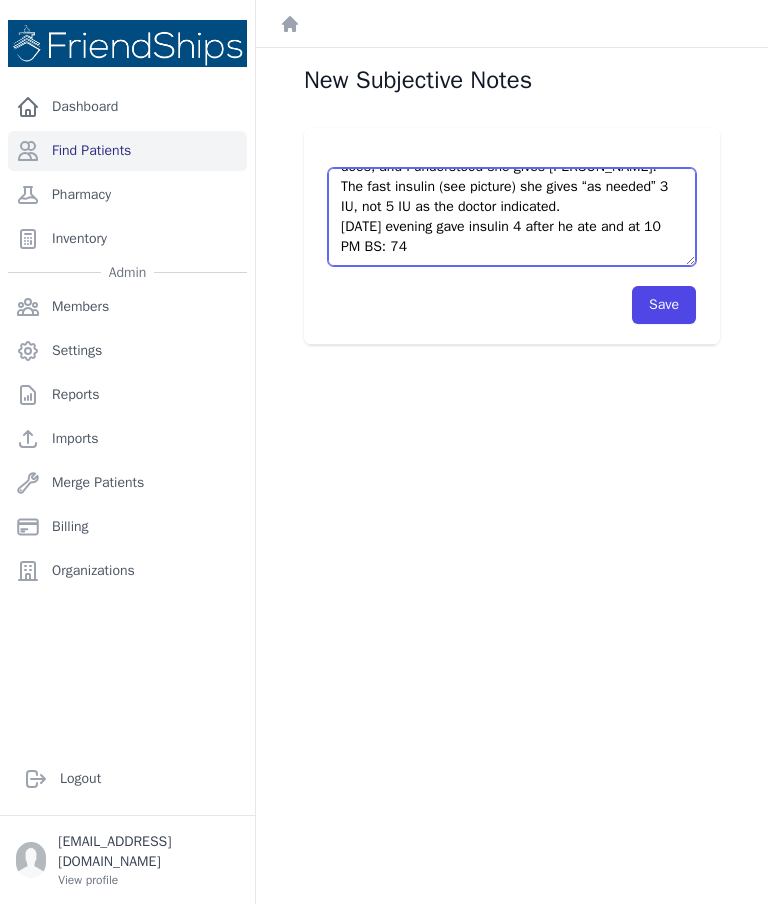 click on "Mother brought the child [DATE]: [MEDICAL_DATA] 7.5.
First she said again that she gives 6 ml AM and 7 ml PM, and I asked her to show me on a syringe how she does, and I understood she gives [PERSON_NAME].
The fast insulin (see picture) she gives “as needed” 3 IU, not 5 IU as the doctor indicated.
[DATE] evening gave insulin 4 after he ate and at 10 PM BS: 74" at bounding box center (512, 217) 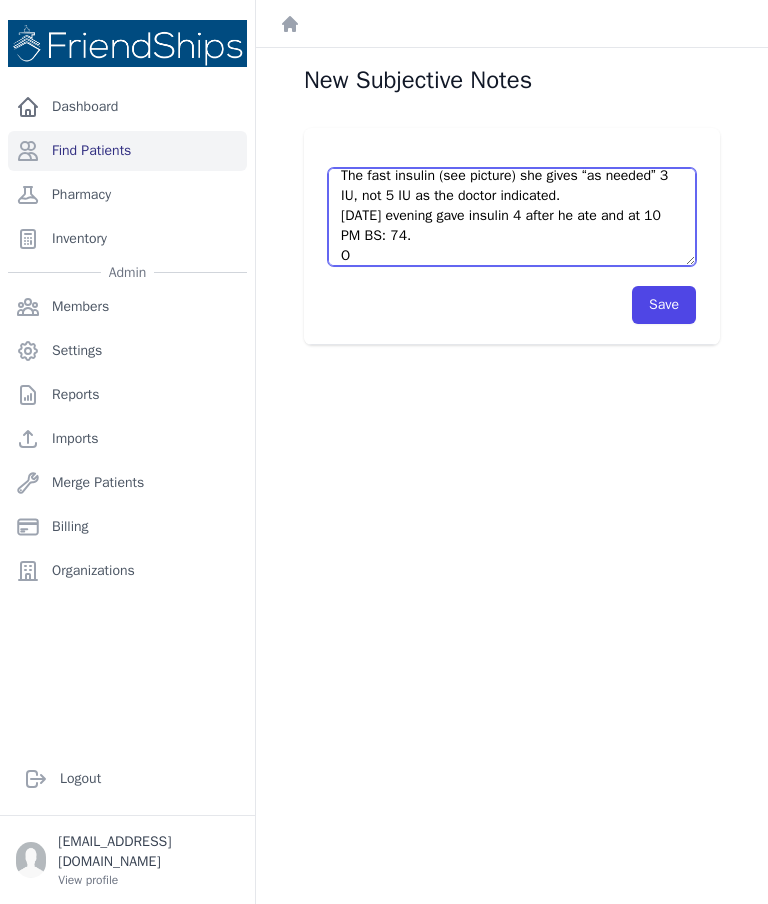 scroll, scrollTop: 111, scrollLeft: 0, axis: vertical 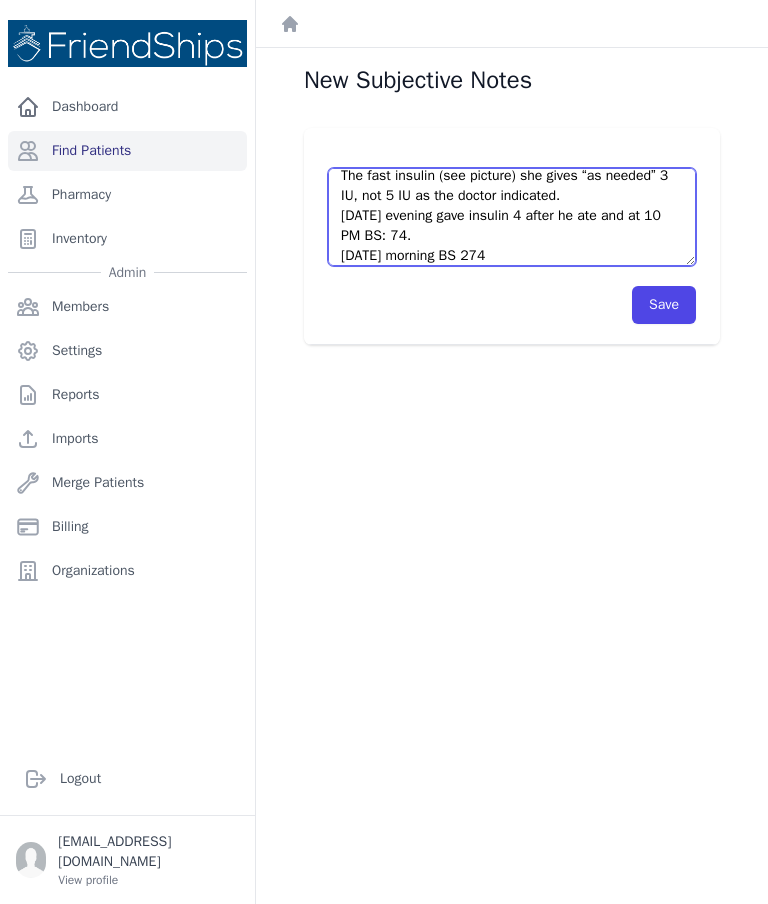 click on "Mother brought the child [DATE]: [MEDICAL_DATA] 7.5.
First she said again that she gives 6 ml AM and 7 ml PM, and I asked her to show me on a syringe how she does, and I understood she gives [PERSON_NAME].
The fast insulin (see picture) she gives “as needed” 3 IU, not 5 IU as the doctor indicated.
[DATE] evening gave insulin 4 after he ate and at 10 PM BS: 74.
[DATE] morning BS 274" at bounding box center [512, 217] 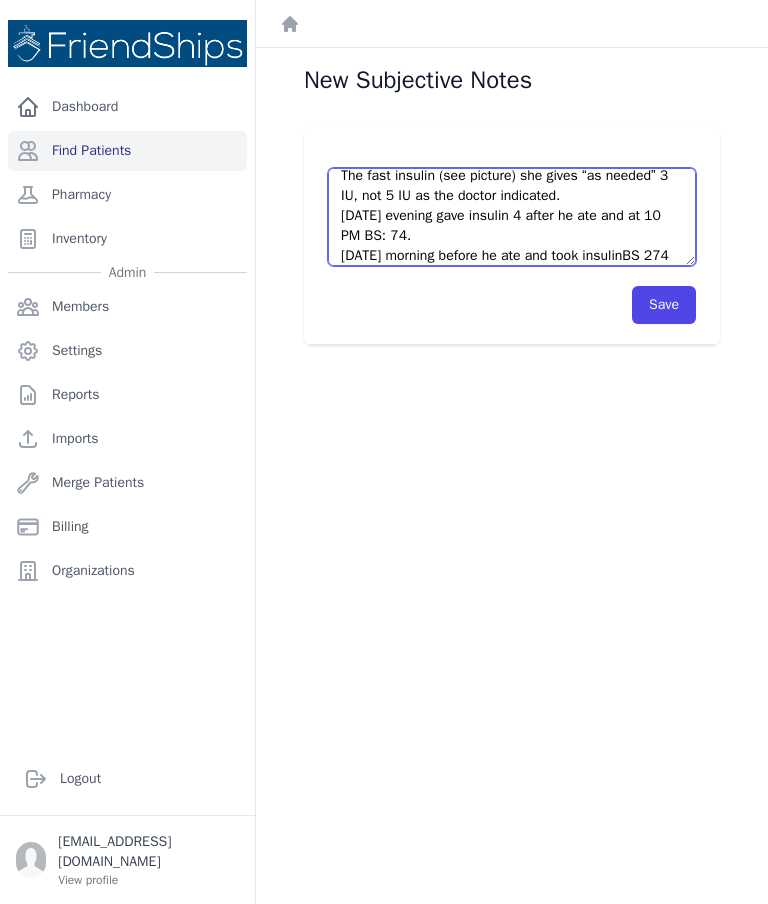 scroll, scrollTop: 140, scrollLeft: 0, axis: vertical 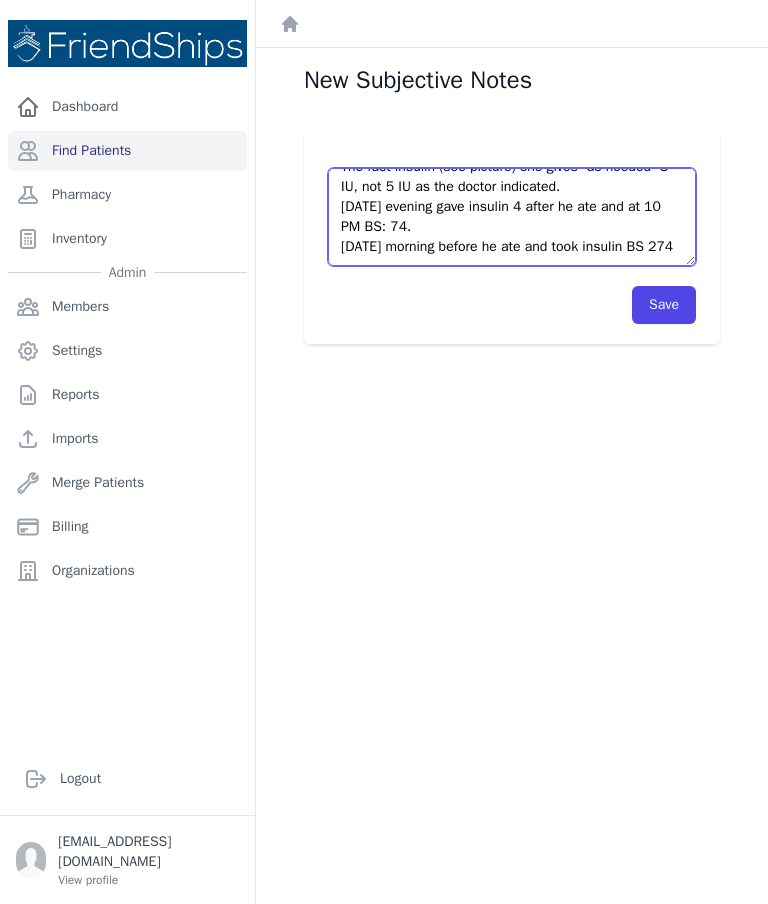click on "Mother brought the child [DATE]: [MEDICAL_DATA] 7.5.
First she said again that she gives 6 ml AM and 7 ml PM, and I asked her to show me on a syringe how she does, and I understood she gives [PERSON_NAME].
The fast insulin (see picture) she gives “as needed” 3 IU, not 5 IU as the doctor indicated.
[DATE] evening gave insulin 4 after he ate and at 10 PM BS: 74.
[DATE] morning before he ate and took insulin BS 274" at bounding box center [512, 217] 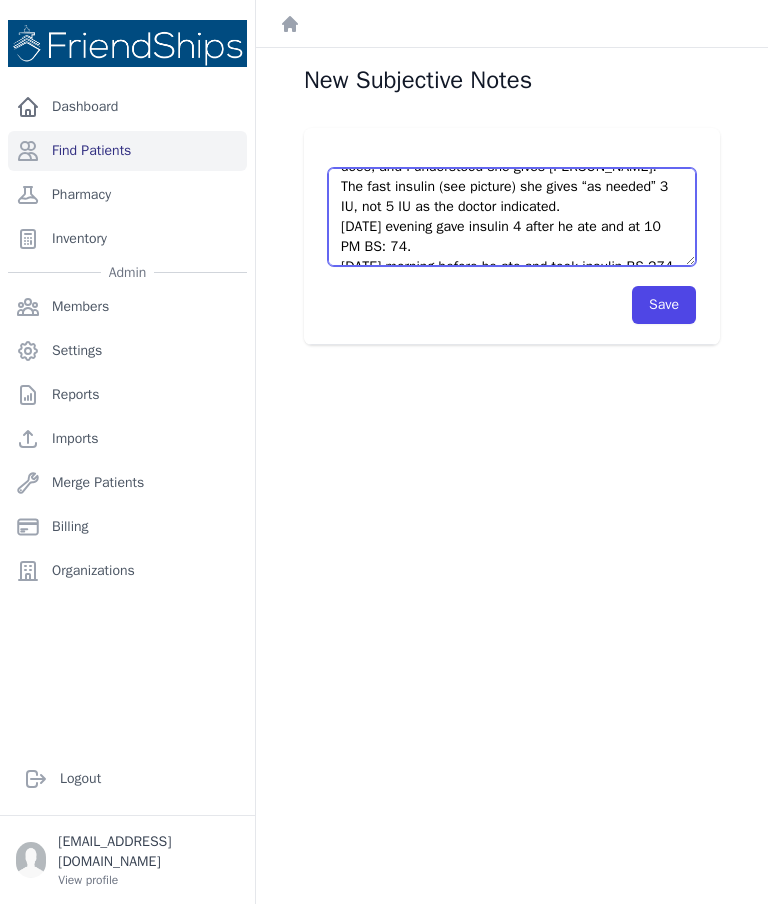 scroll, scrollTop: 101, scrollLeft: 0, axis: vertical 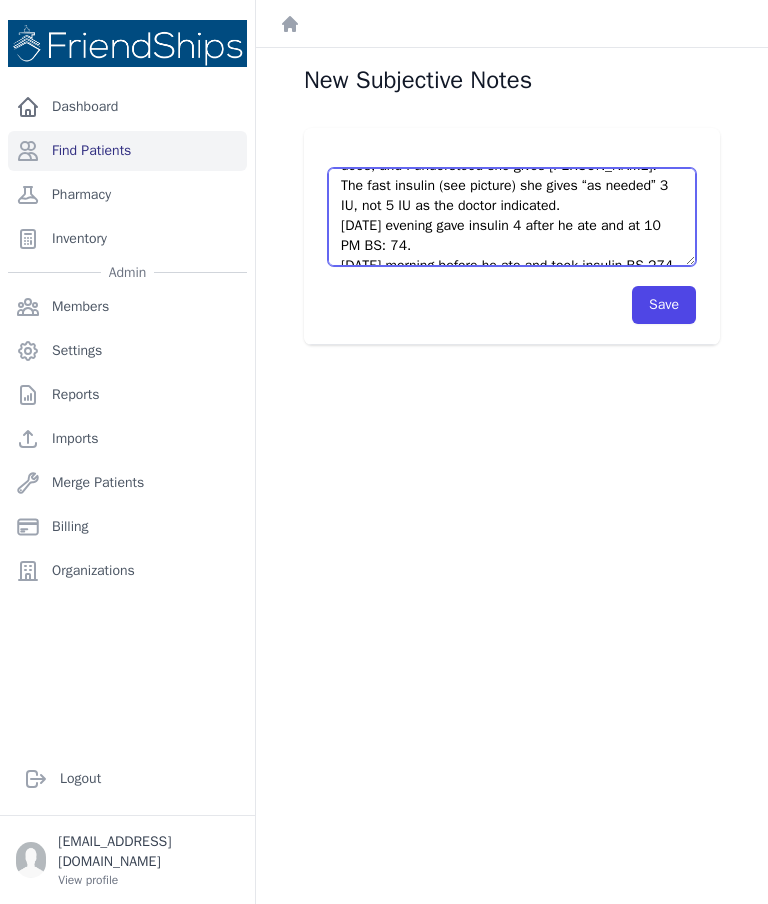click on "Mother brought the child [DATE]: [MEDICAL_DATA] 7.5.
First she said again that she gives 6 ml AM and 7 ml PM, and I asked her to show me on a syringe how she does, and I understood she gives [PERSON_NAME].
The fast insulin (see picture) she gives “as needed” 3 IU, not 5 IU as the doctor indicated.
[DATE] evening gave insulin 4 after he ate and at 10 PM BS: 74.
[DATE] morning before he ate and took insulin BS 274. PM took 7 IU at 4, ate after that and at 10 BS 108." at bounding box center (512, 217) 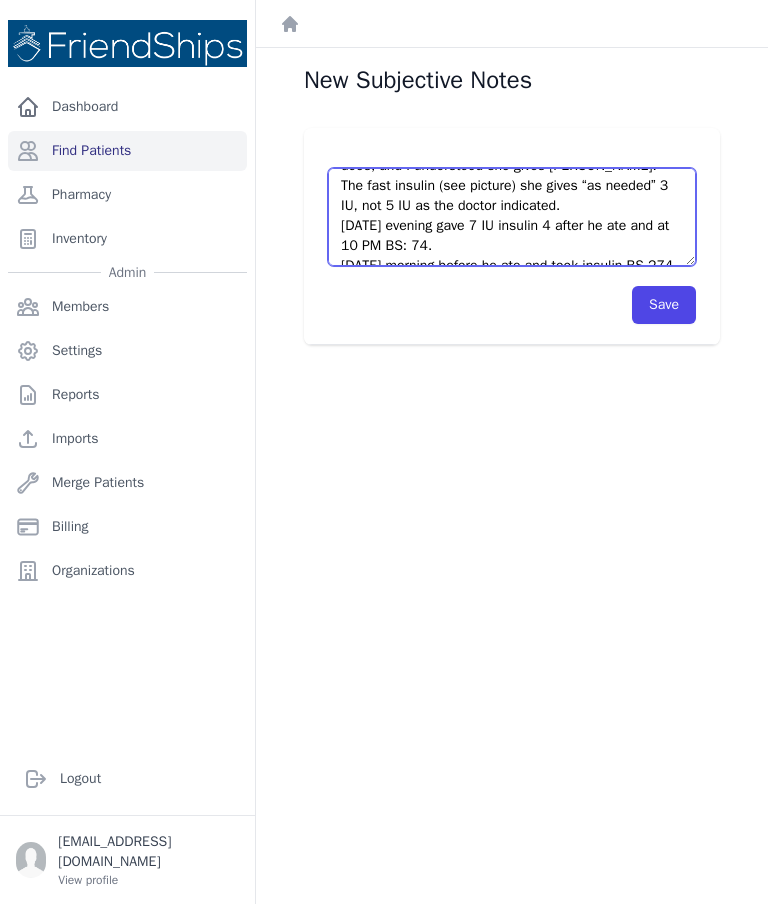 click on "Mother brought the child [DATE]: [MEDICAL_DATA] 7.5.
First she said again that she gives 6 ml AM and 7 ml PM, and I asked her to show me on a syringe how she does, and I understood she gives [PERSON_NAME].
The fast insulin (see picture) she gives “as needed” 3 IU, not 5 IU as the doctor indicated.
[DATE] evening gave 7 IU insulin 4 after he ate and at 10 PM BS: 74.
[DATE] morning before he ate and took insulin BS 274. PM took 7 IU at 4, ate after that and at 10 BS 108." at bounding box center (512, 217) 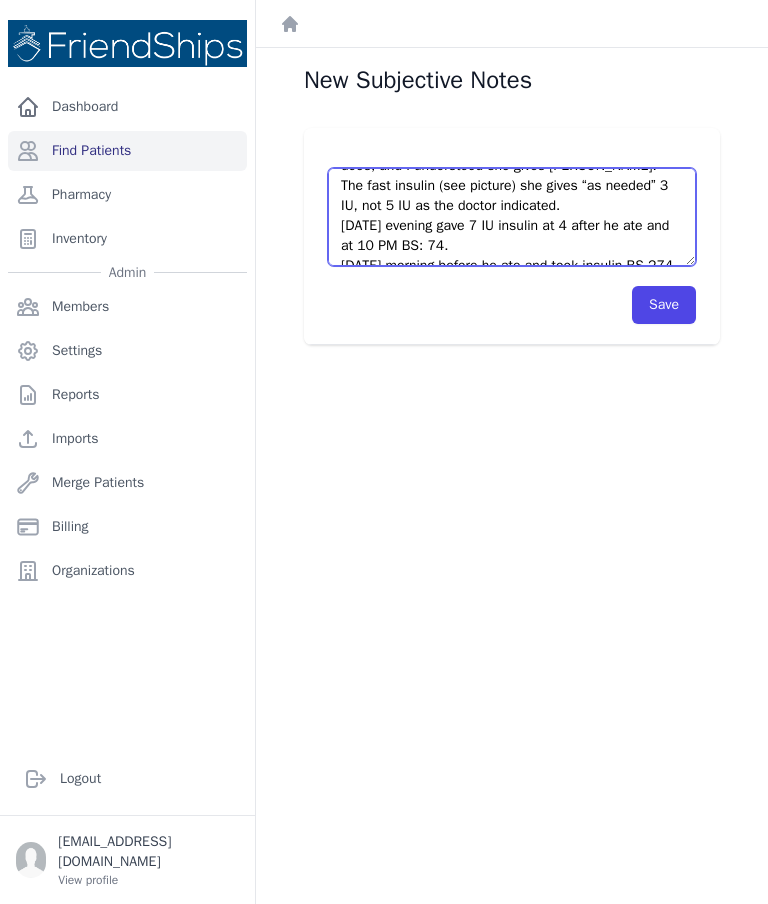 click on "Mother brought the child [DATE]: [MEDICAL_DATA] 7.5.
First she said again that she gives 6 ml AM and 7 ml PM, and I asked her to show me on a syringe how she does, and I understood she gives [PERSON_NAME].
The fast insulin (see picture) she gives “as needed” 3 IU, not 5 IU as the doctor indicated.
[DATE] evening gave 7 IU insulin at 4 after he ate and at 10 PM BS: 74.
[DATE] morning before he ate and took insulin BS 274. PM took 7 IU at 4, ate after that and at 10 BS 108." at bounding box center (512, 217) 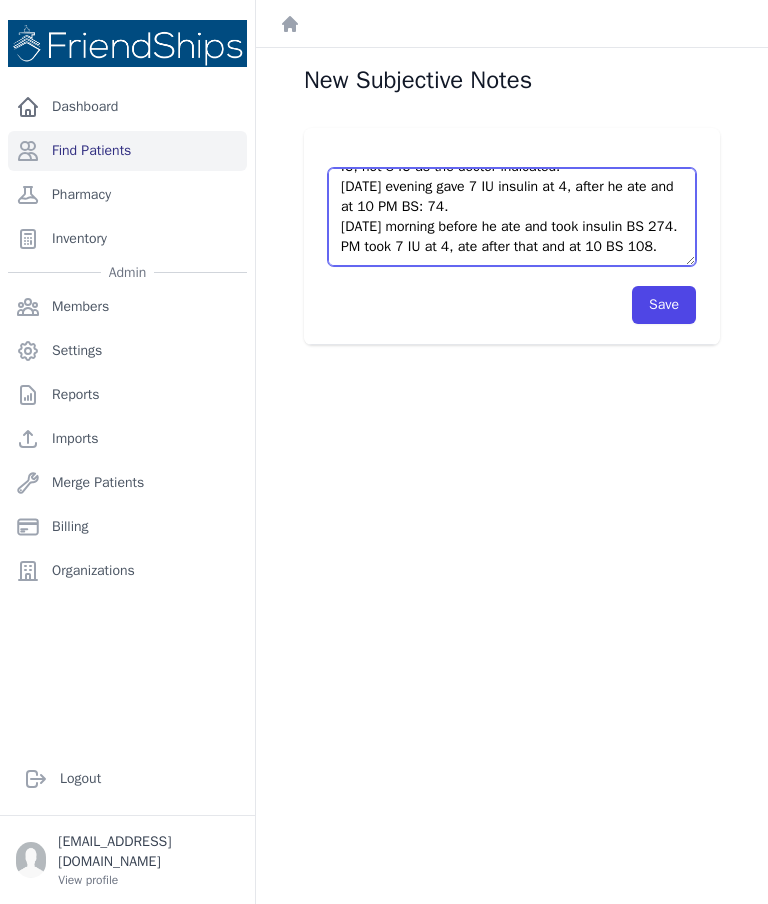 scroll, scrollTop: 160, scrollLeft: 0, axis: vertical 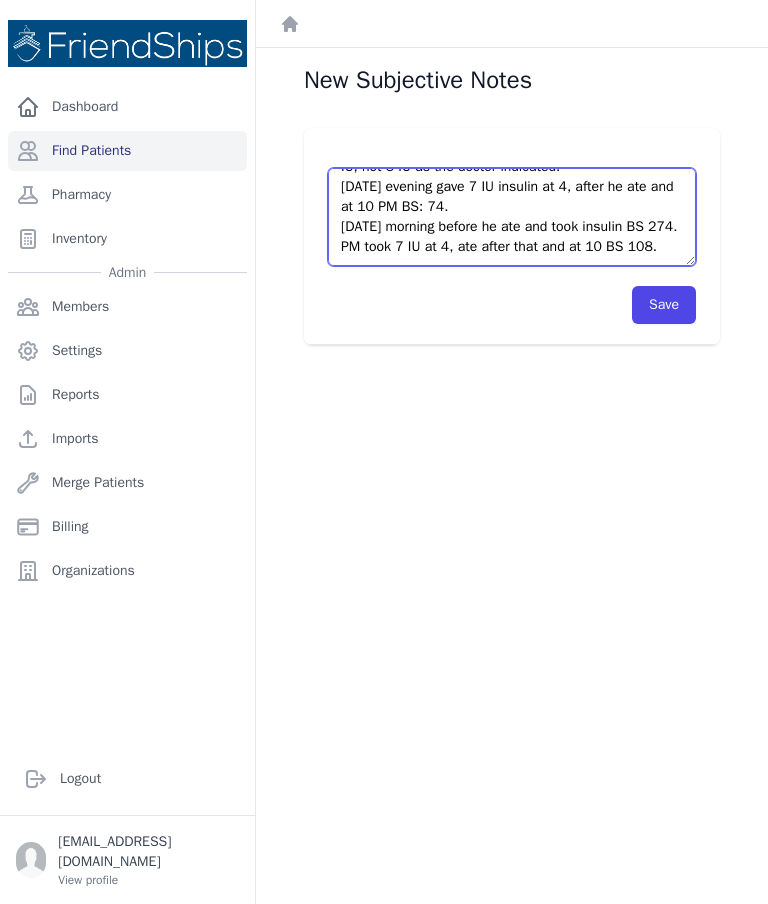 click on "Mother brought the child [DATE]: [MEDICAL_DATA] 7.5.
First she said again that she gives 6 ml AM and 7 ml PM, and I asked her to show me on a syringe how she does, and I understood she gives [PERSON_NAME].
The fast insulin (see picture) she gives “as needed” 3 IU, not 5 IU as the doctor indicated.
[DATE] evening gave 7 IU insulin at 4, after he ate and at 10 PM BS: 74.
[DATE] morning before he ate and took insulin BS 274. PM took 7 IU at 4, ate after that and at 10 BS 108." at bounding box center [512, 217] 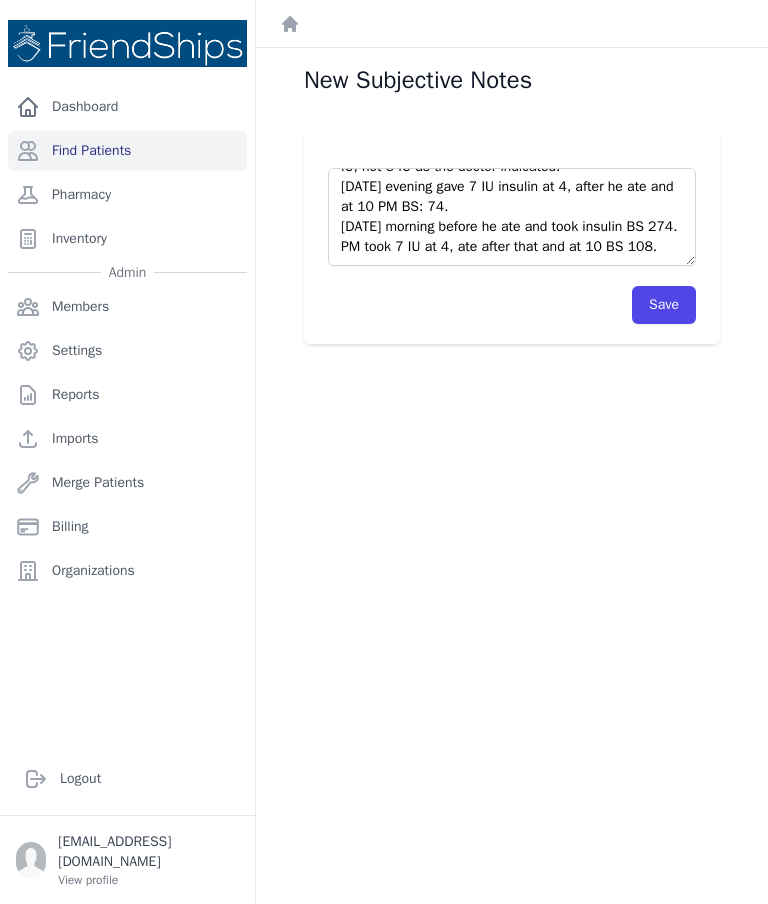 click on "Save" at bounding box center [664, 305] 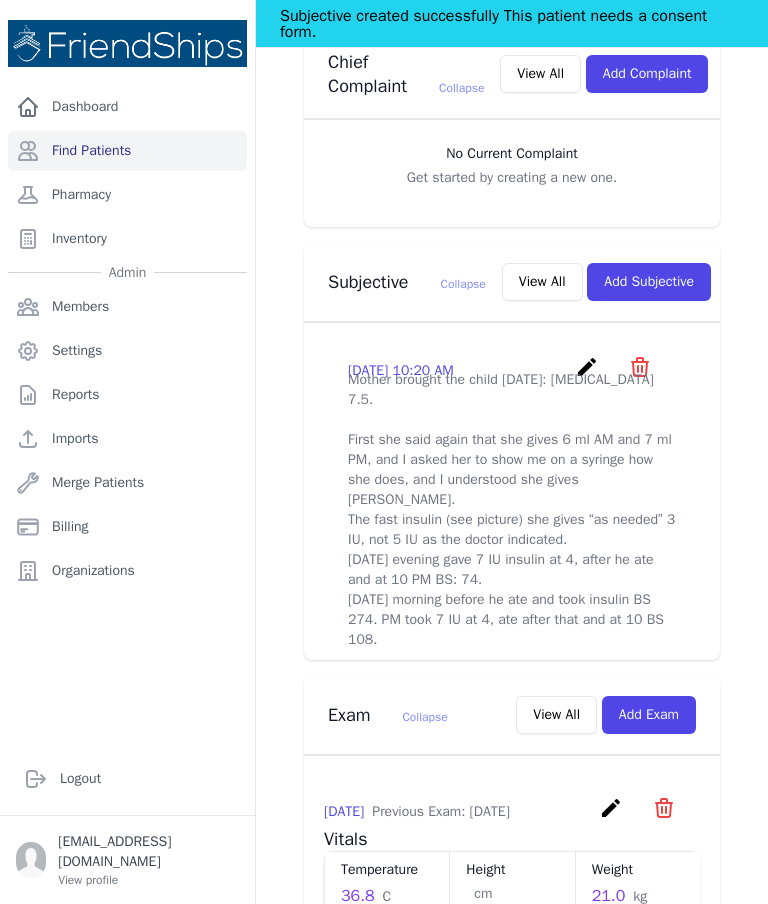 scroll, scrollTop: 649, scrollLeft: 0, axis: vertical 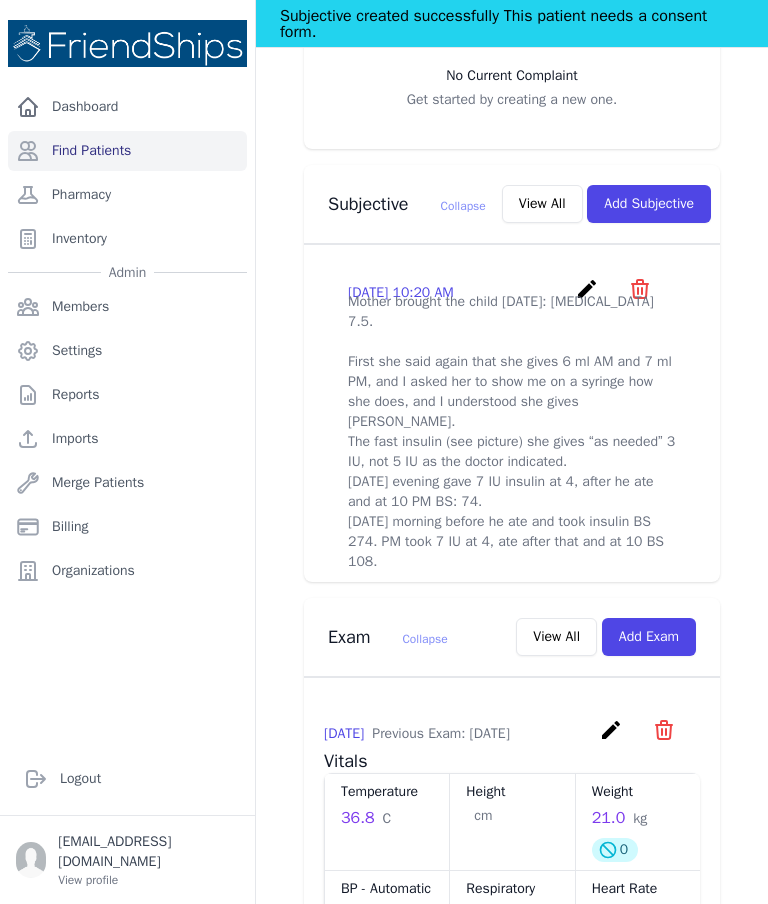 click on "View All" at bounding box center [542, 204] 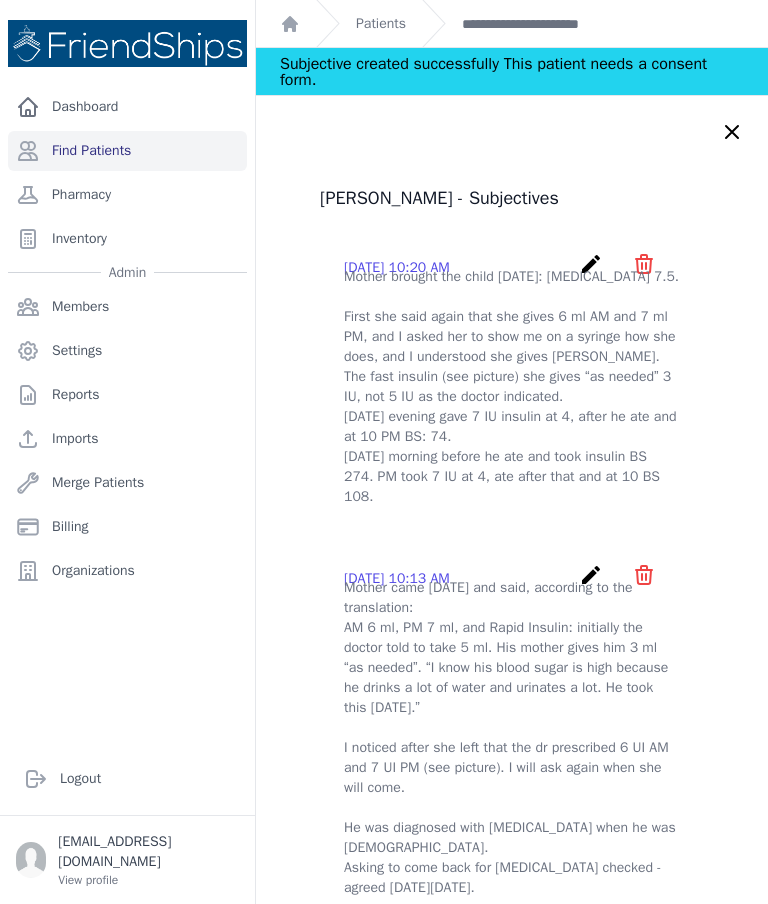 scroll, scrollTop: 0, scrollLeft: 0, axis: both 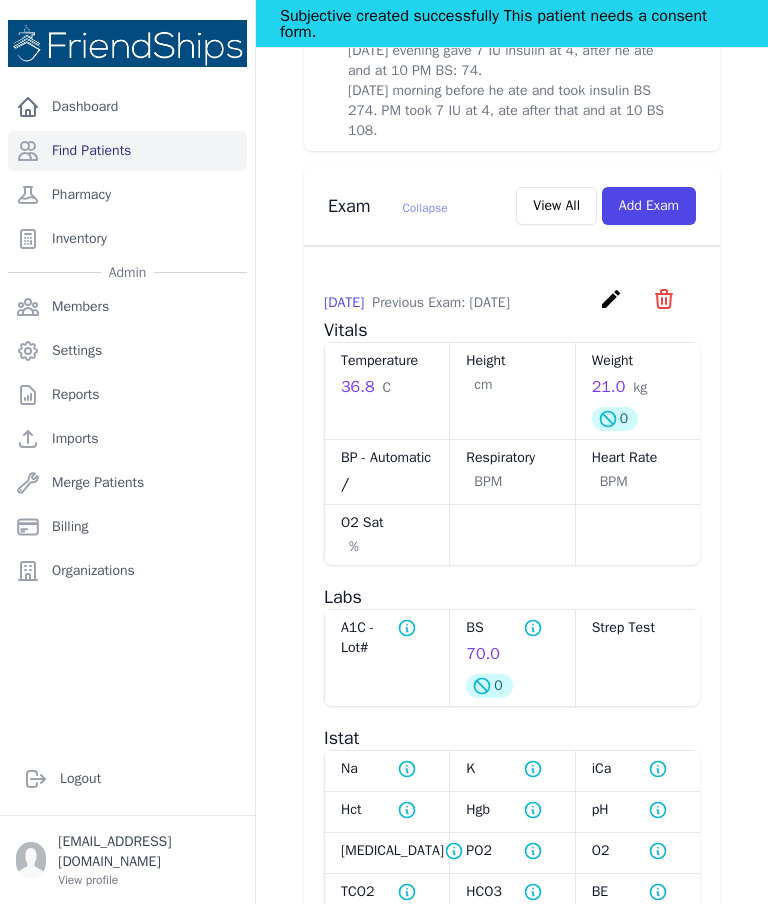 click on "Add Exam" at bounding box center [649, 206] 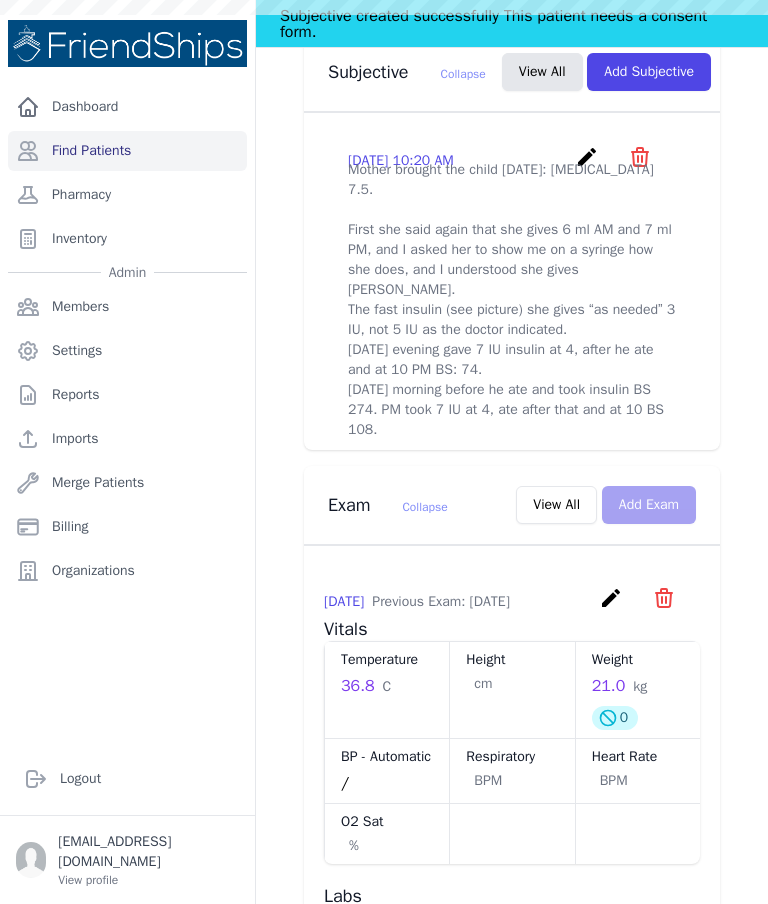 scroll, scrollTop: 784, scrollLeft: 0, axis: vertical 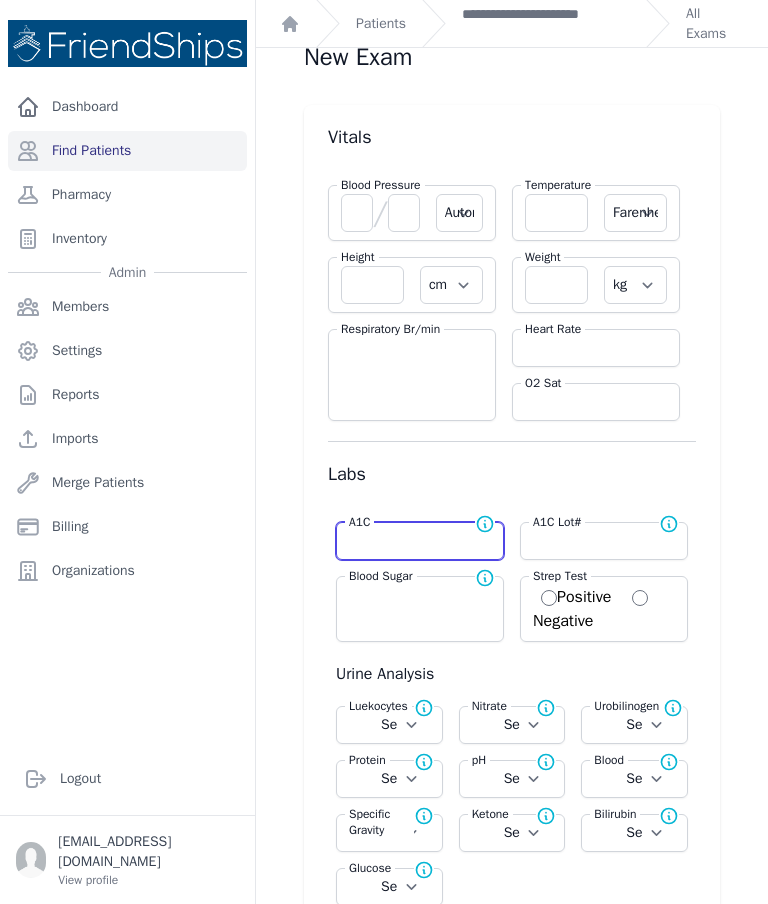 click at bounding box center [420, 541] 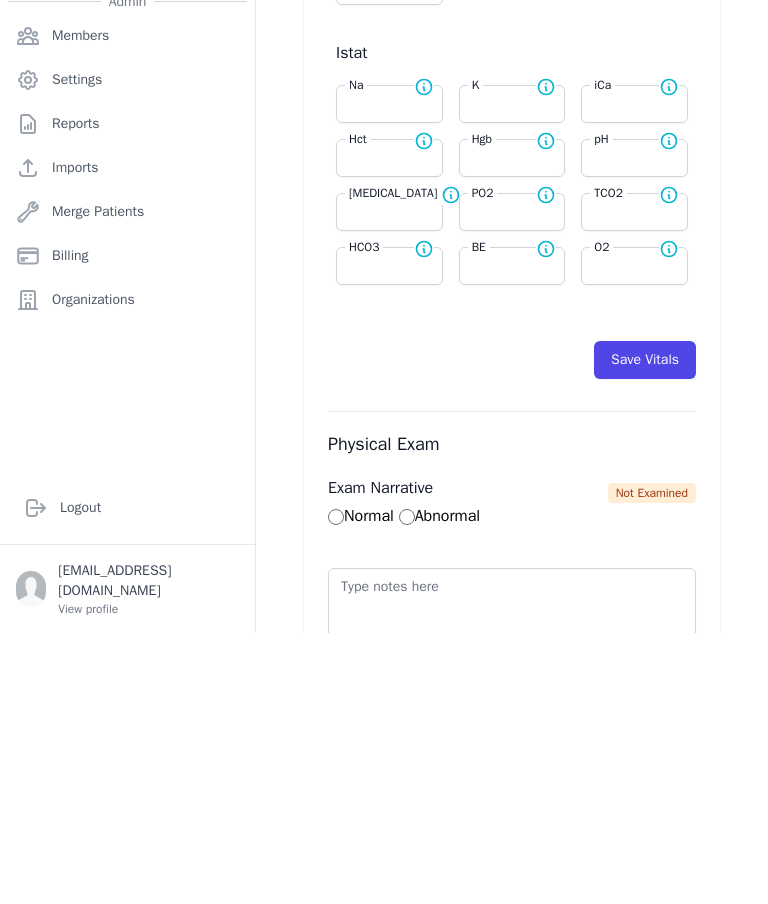 scroll, scrollTop: 669, scrollLeft: 0, axis: vertical 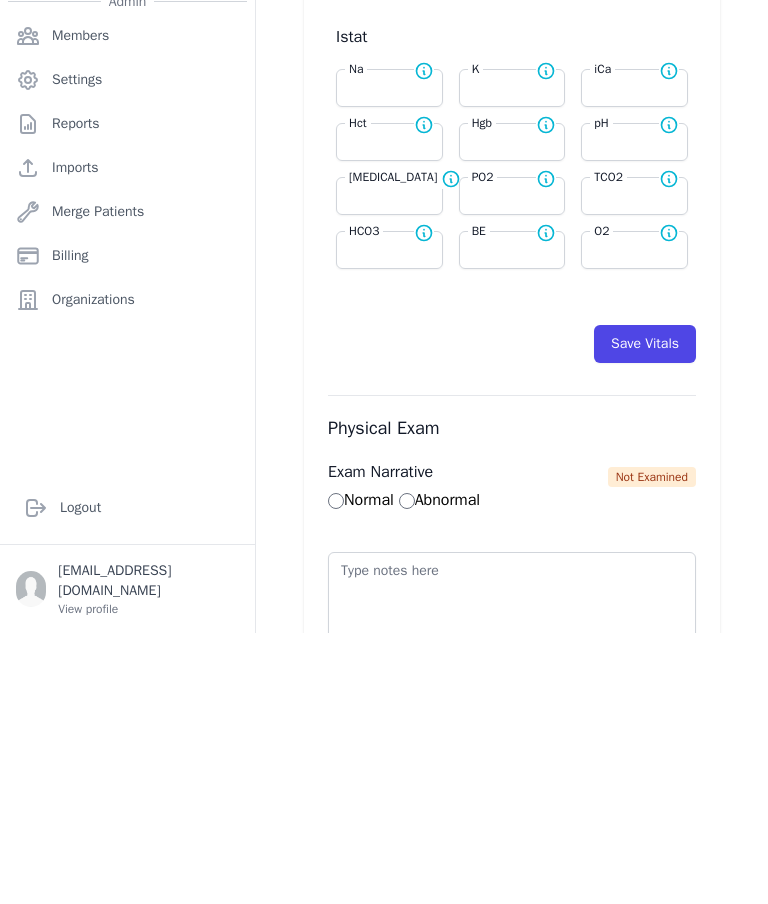 type on "7.5" 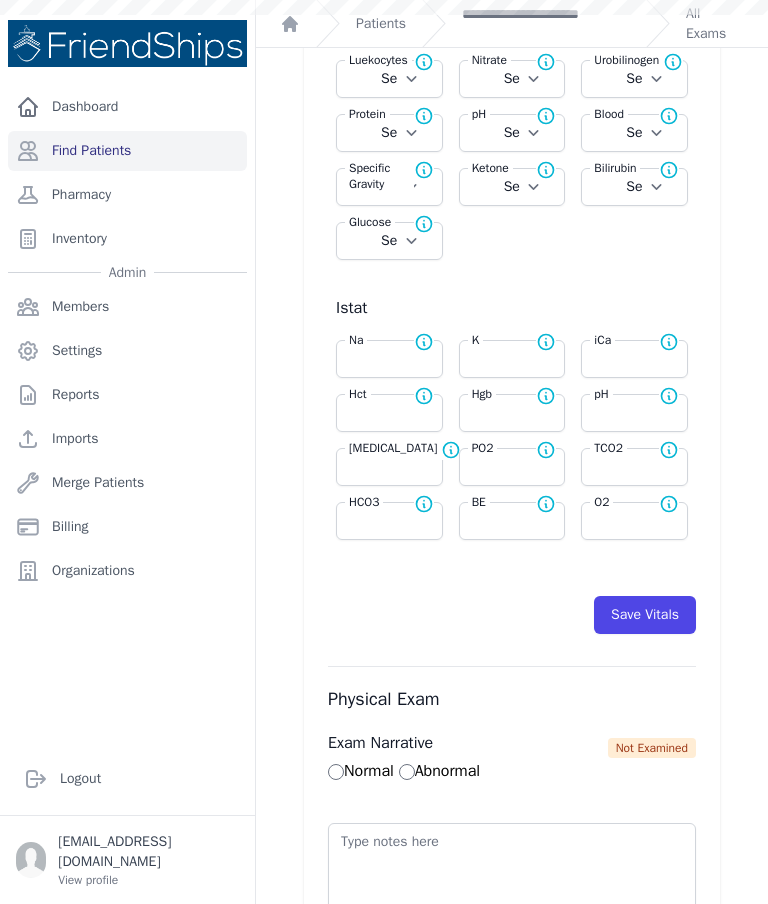select on "Automatic" 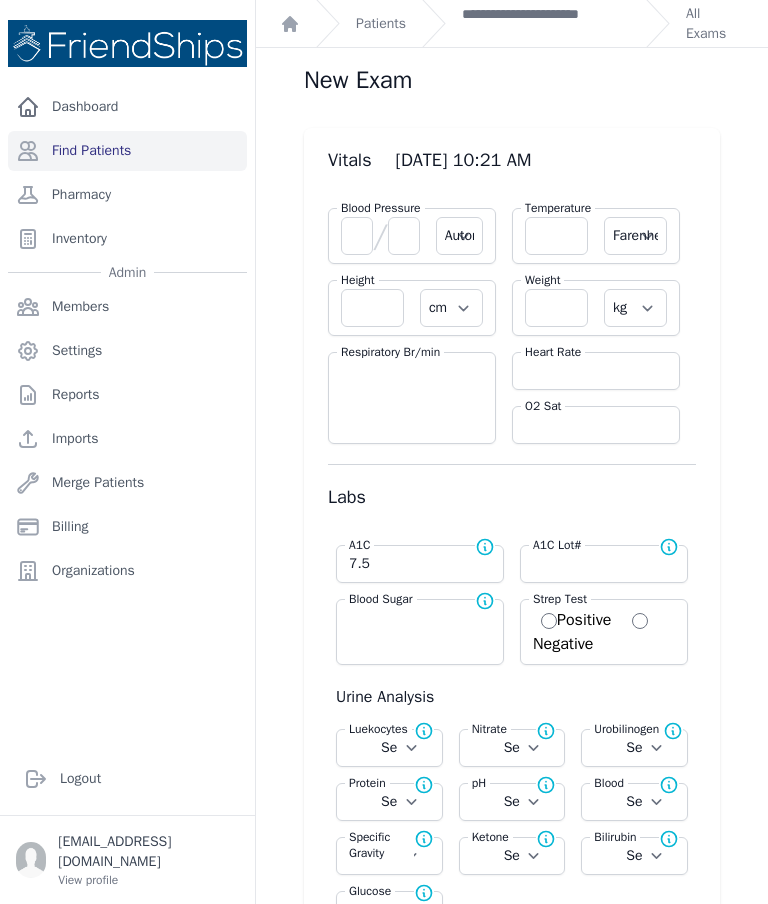 scroll, scrollTop: 0, scrollLeft: 0, axis: both 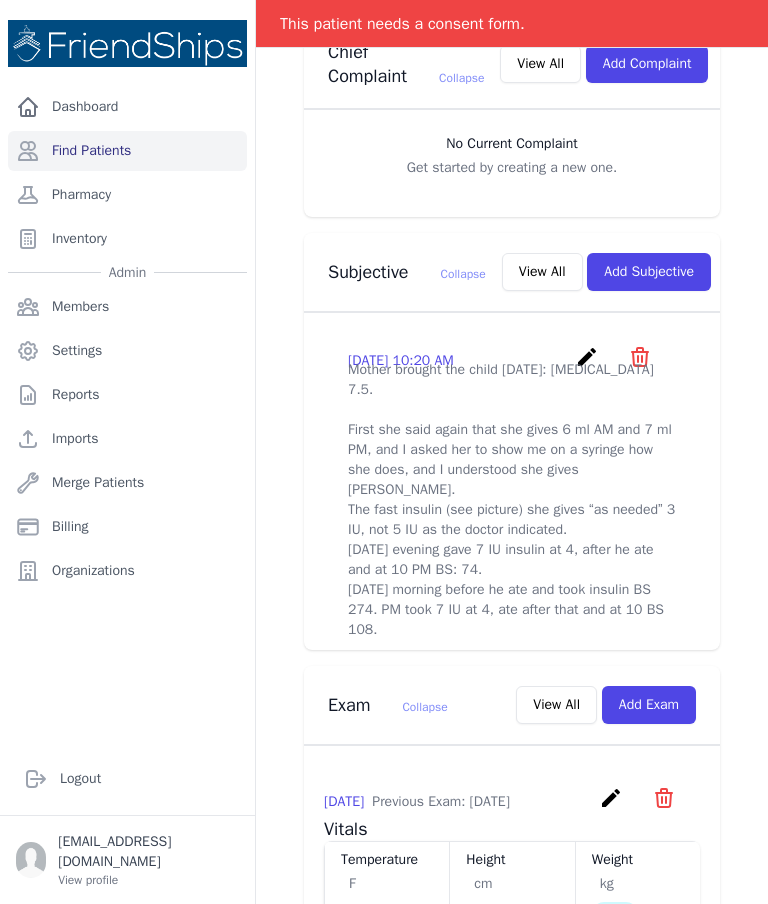 click on "View All" at bounding box center (542, 272) 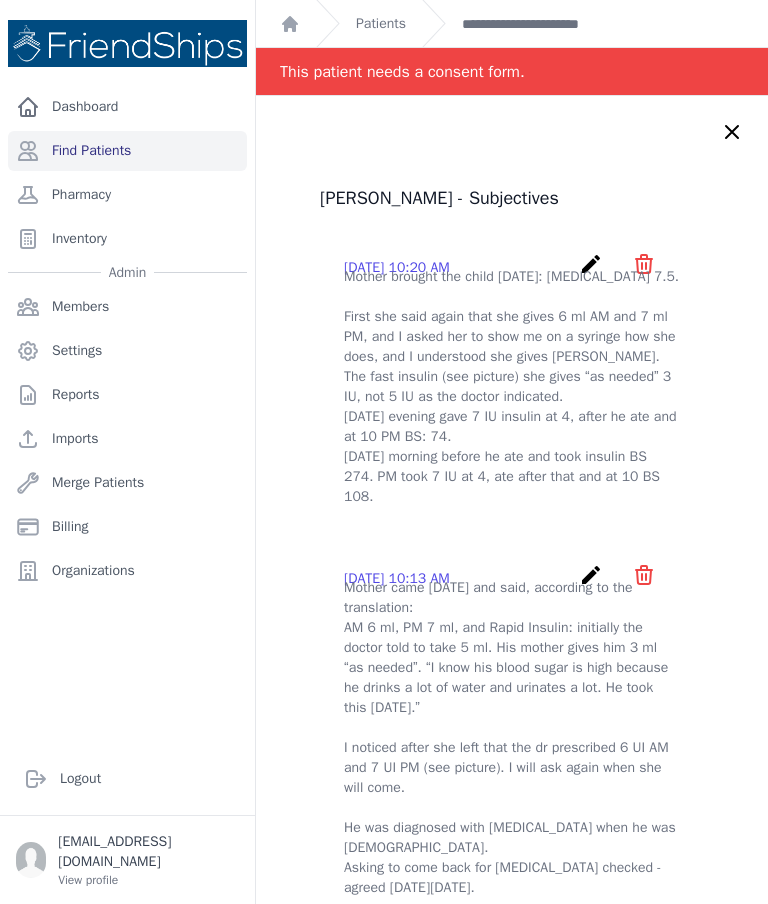 scroll, scrollTop: 0, scrollLeft: 0, axis: both 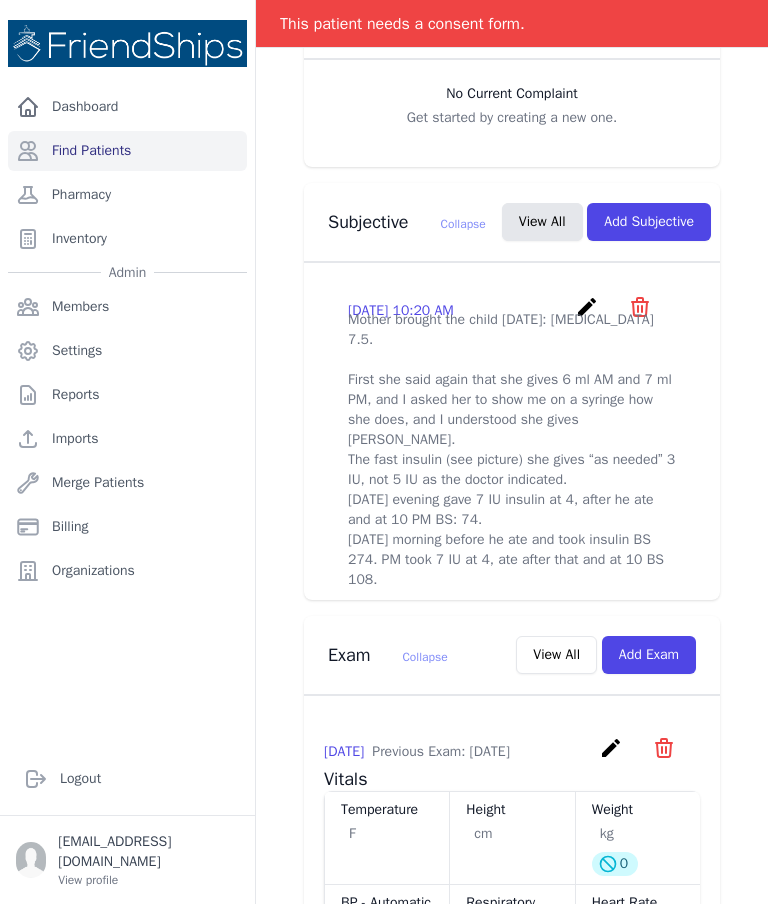 click on "create" at bounding box center (587, 307) 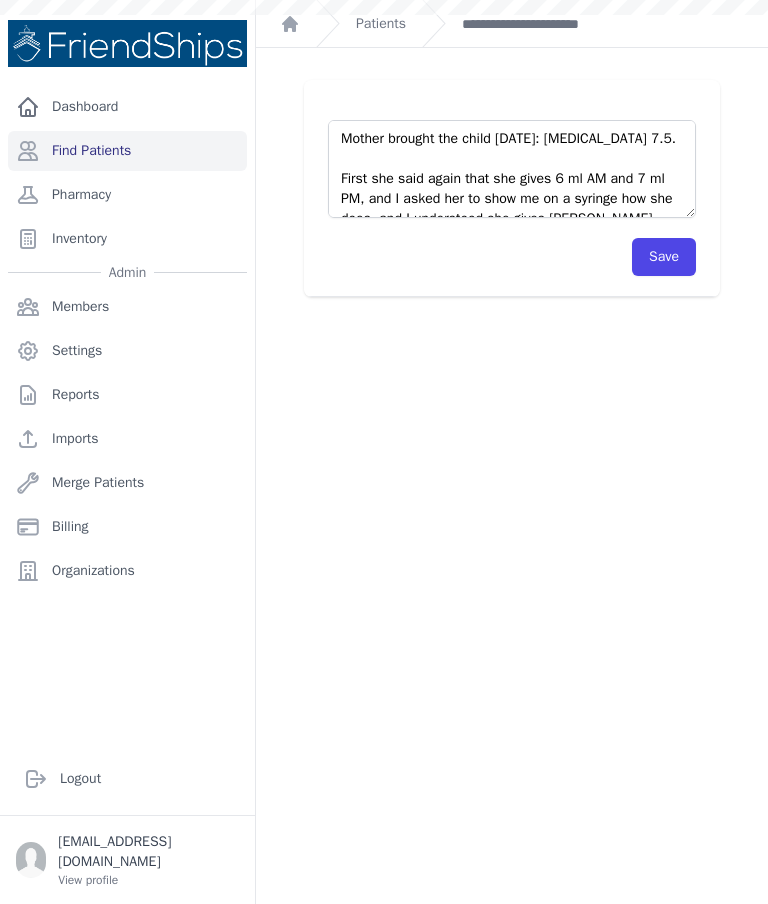 scroll, scrollTop: 0, scrollLeft: 0, axis: both 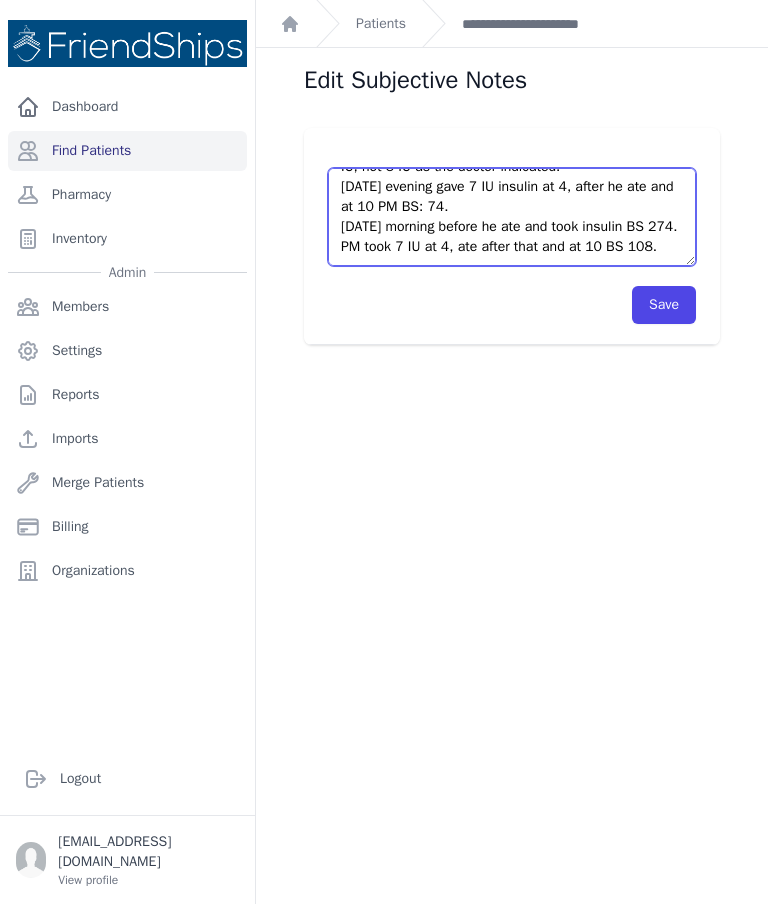 click on "Mother brought the child [DATE]: [MEDICAL_DATA] 7.5.
First she said again that she gives 6 ml AM and 7 ml PM, and I asked her to show me on a syringe how she does, and I understood she gives [PERSON_NAME].
The fast insulin (see picture) she gives “as needed” 3 IU, not 5 IU as the doctor indicated.
[DATE] evening gave 7 IU insulin at 4, after he ate and at 10 PM BS: 74.
[DATE] morning before he ate and took insulin BS 274. PM took 7 IU at 4, ate after that and at 10 BS 108." at bounding box center (512, 217) 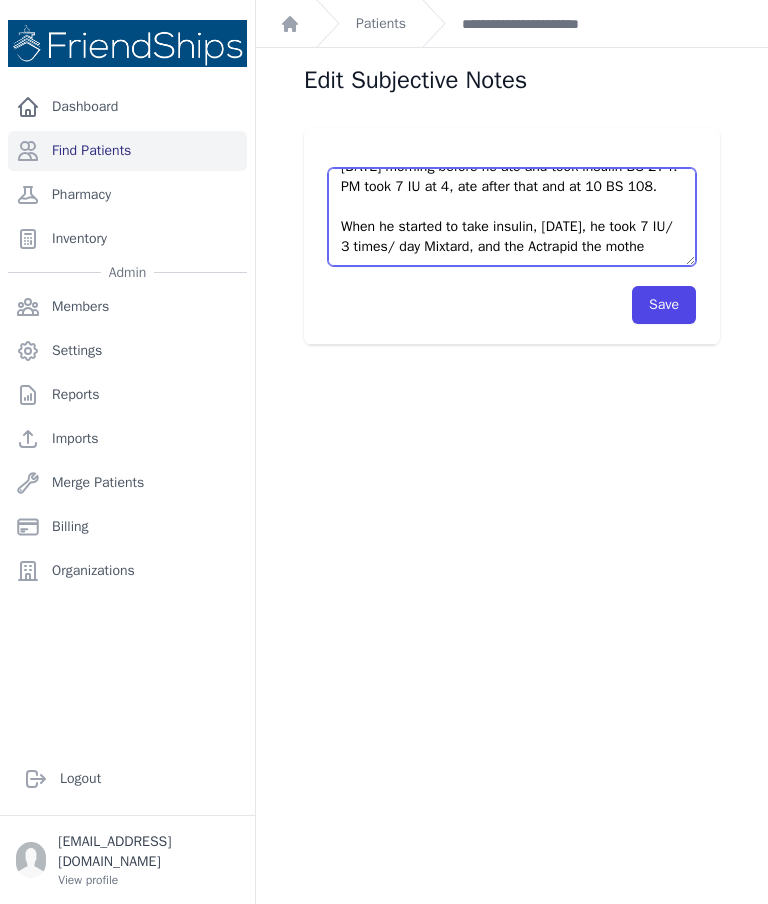 scroll, scrollTop: 240, scrollLeft: 0, axis: vertical 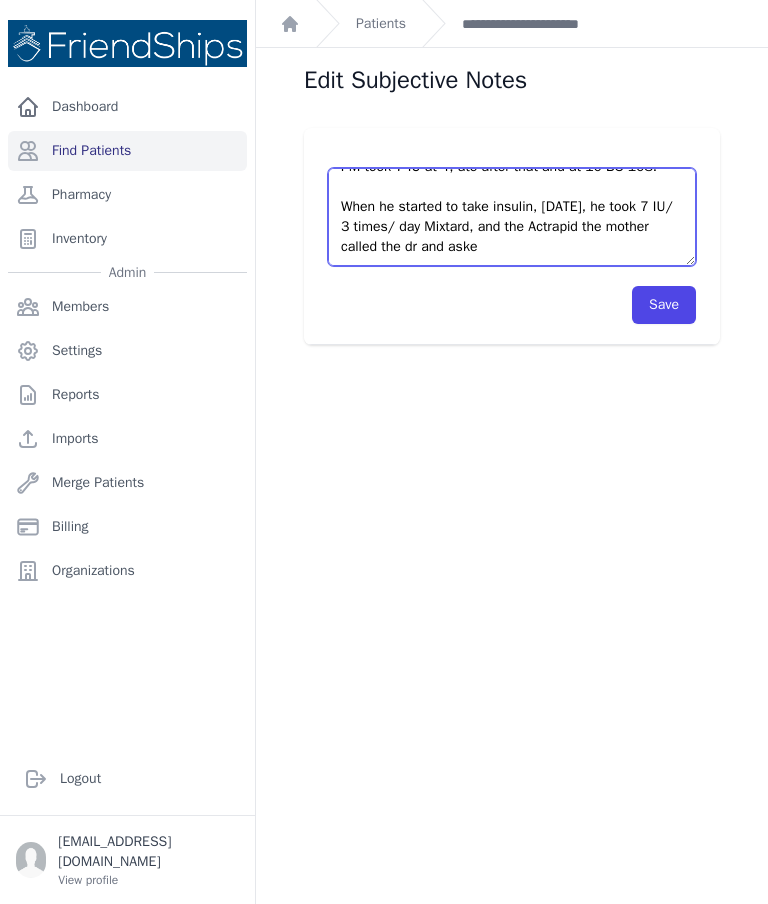 click on "Mother brought the child [DATE]: [MEDICAL_DATA] 7.5.
First she said again that she gives 6 ml AM and 7 ml PM, and I asked her to show me on a syringe how she does, and I understood she gives [PERSON_NAME].
The fast insulin (see picture) she gives “as needed” 3 IU, not 5 IU as the doctor indicated.
[DATE] evening gave 7 IU insulin at 4, after he ate and at 10 PM BS: 74.
[DATE] morning before he ate and took insulin BS 274. PM took 7 IU at 4, ate after that and at 10 BS 108." at bounding box center (512, 217) 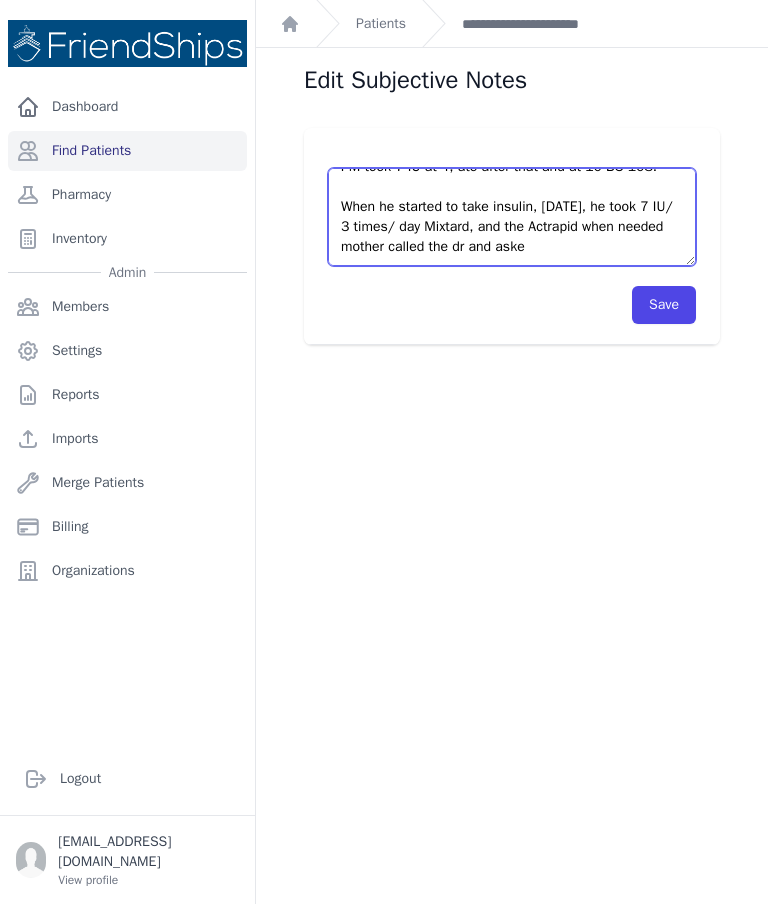 scroll, scrollTop: 13, scrollLeft: 0, axis: vertical 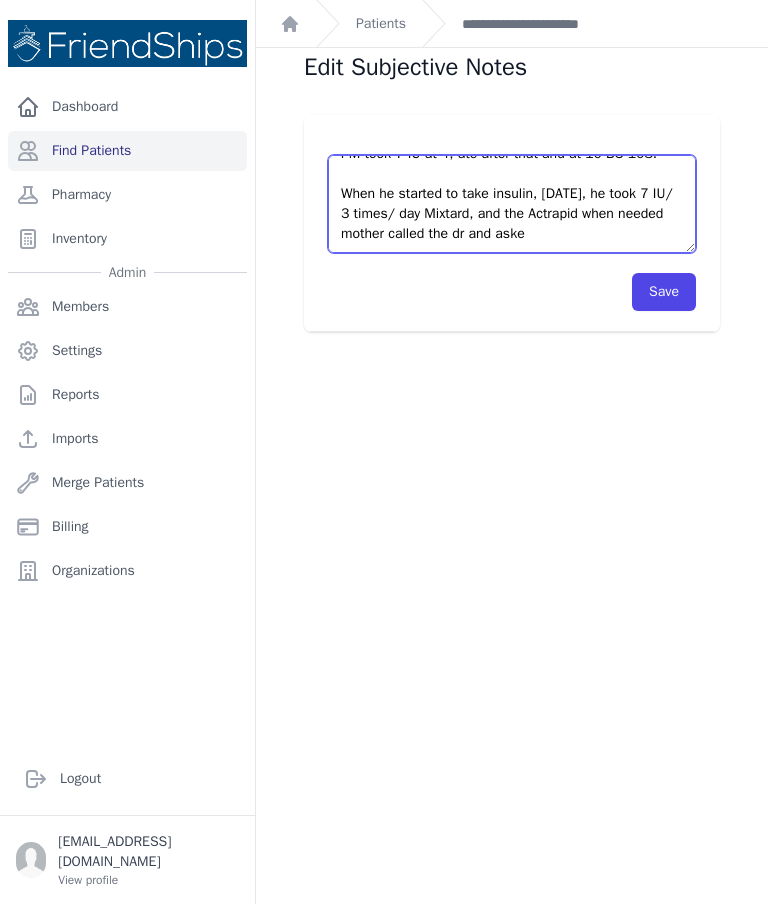 click on "Mother brought the child [DATE]: [MEDICAL_DATA] 7.5.
First she said again that she gives 6 ml AM and 7 ml PM, and I asked her to show me on a syringe how she does, and I understood she gives [PERSON_NAME].
The fast insulin (see picture) she gives “as needed” 3 IU, not 5 IU as the doctor indicated.
[DATE] evening gave 7 IU insulin at 4, after he ate and at 10 PM BS: 74.
[DATE] morning before he ate and took insulin BS 274. PM took 7 IU at 4, ate after that and at 10 BS 108." at bounding box center [512, 204] 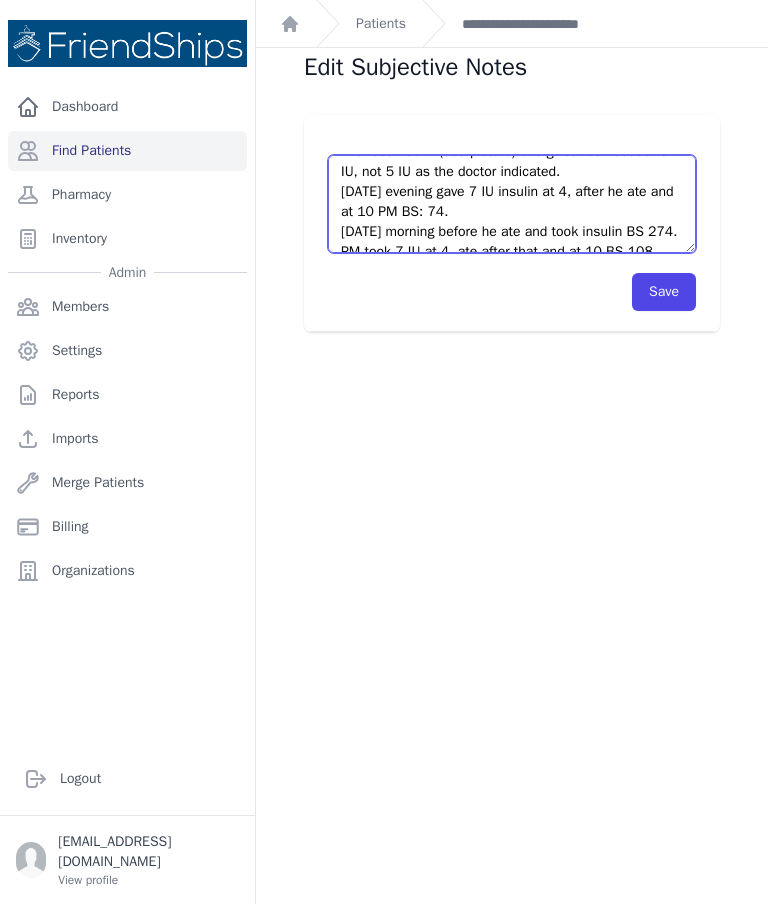 scroll, scrollTop: 118, scrollLeft: 0, axis: vertical 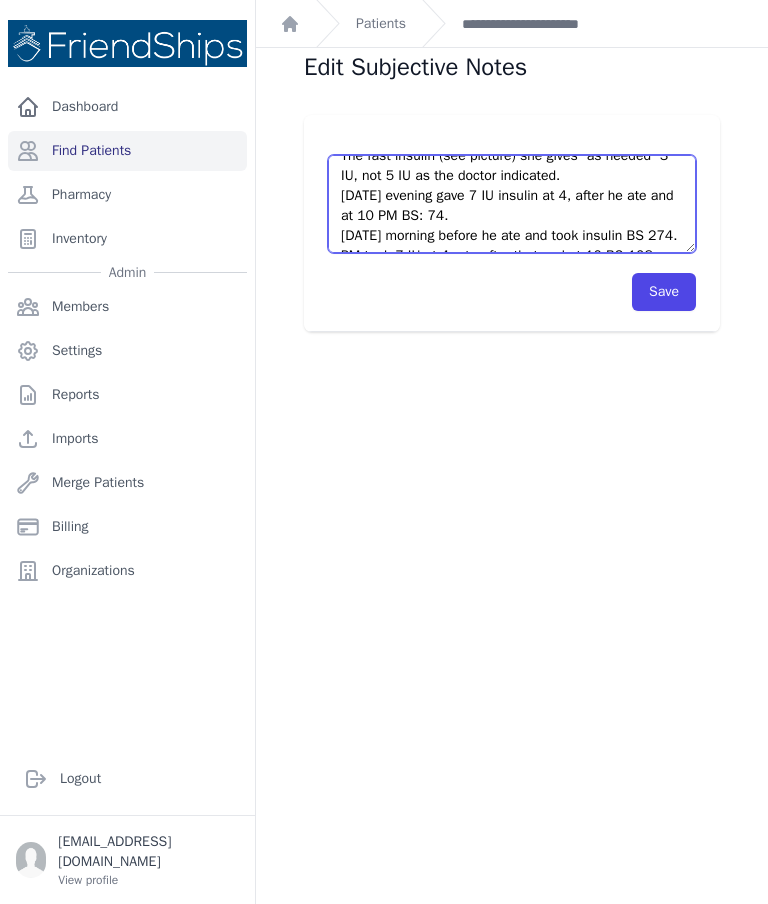 click on "Mother brought the child [DATE]: [MEDICAL_DATA] 7.5.
First she said again that she gives 6 ml AM and 7 ml PM, and I asked her to show me on a syringe how she does, and I understood she gives [PERSON_NAME].
The fast insulin (see picture) she gives “as needed” 3 IU, not 5 IU as the doctor indicated.
[DATE] evening gave 7 IU insulin at 4, after he ate and at 10 PM BS: 74.
[DATE] morning before he ate and took insulin BS 274. PM took 7 IU at 4, ate after that and at 10 BS 108." at bounding box center [512, 204] 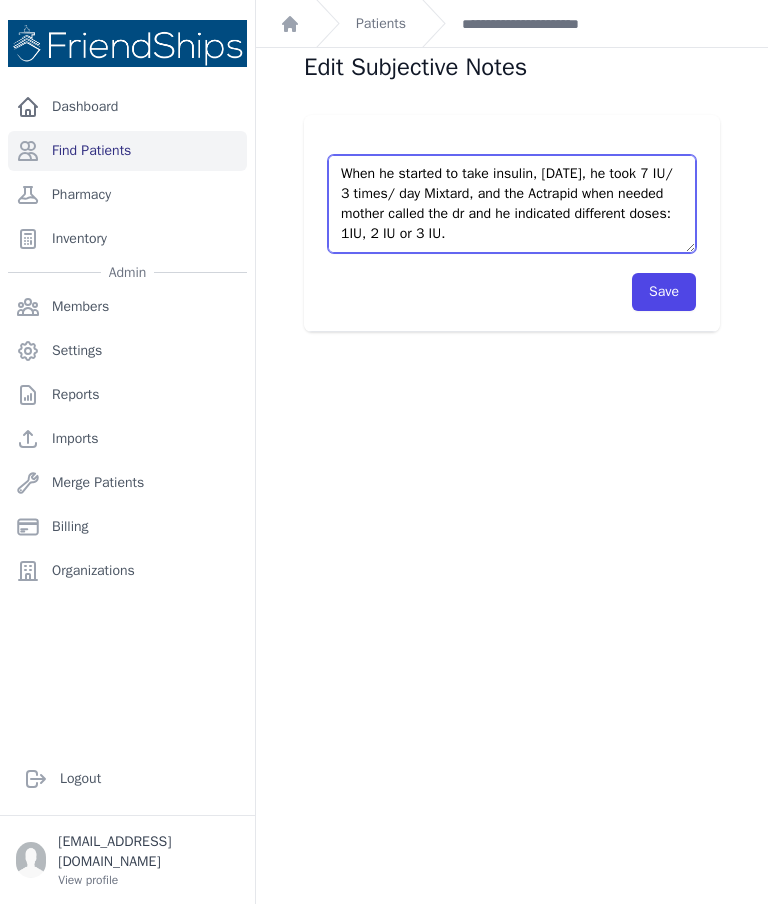 scroll, scrollTop: 280, scrollLeft: 0, axis: vertical 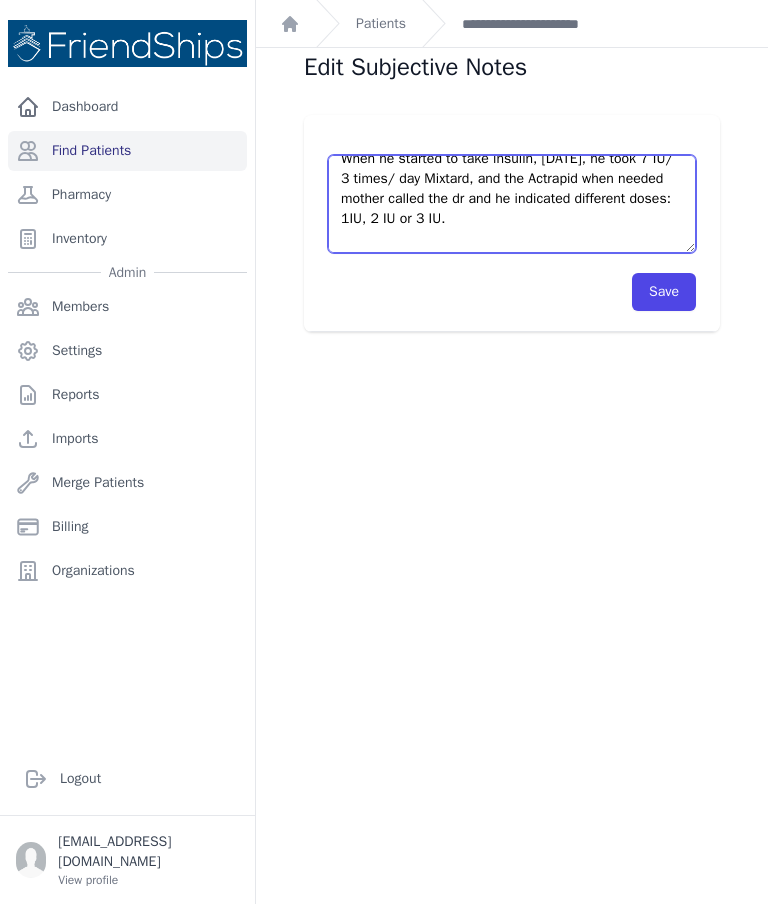 type on "Mother brought the child [DATE]: [MEDICAL_DATA] 7.5.
First she said again that she gives 6 ml AM and 7 ml PM, and I asked her to show me on a syringe how she does, and I understood she gives [PERSON_NAME].
The fast insulin (see picture) she gives “as needed” 3 IU, not 5 IU as the doctor indicated.
[DATE] evening gave 7 IU insulin at 4, after he ate and at 10 PM BS: 74.
[DATE] morning before he ate and took insulin BS 274. PM took 7 IU at 4, ate after that and at 10 BS 108.
When he started to take insulin, [DATE], he took 7 IU/ 3 times/ day Mixtard, and the Actrapid when needed mother called the dr and he indicated different doses: 1IU, 2 IU or 3 IU.
Mother asked for [MEDICAL_DATA] for child.
Asking [PERSON_NAME] for directions." 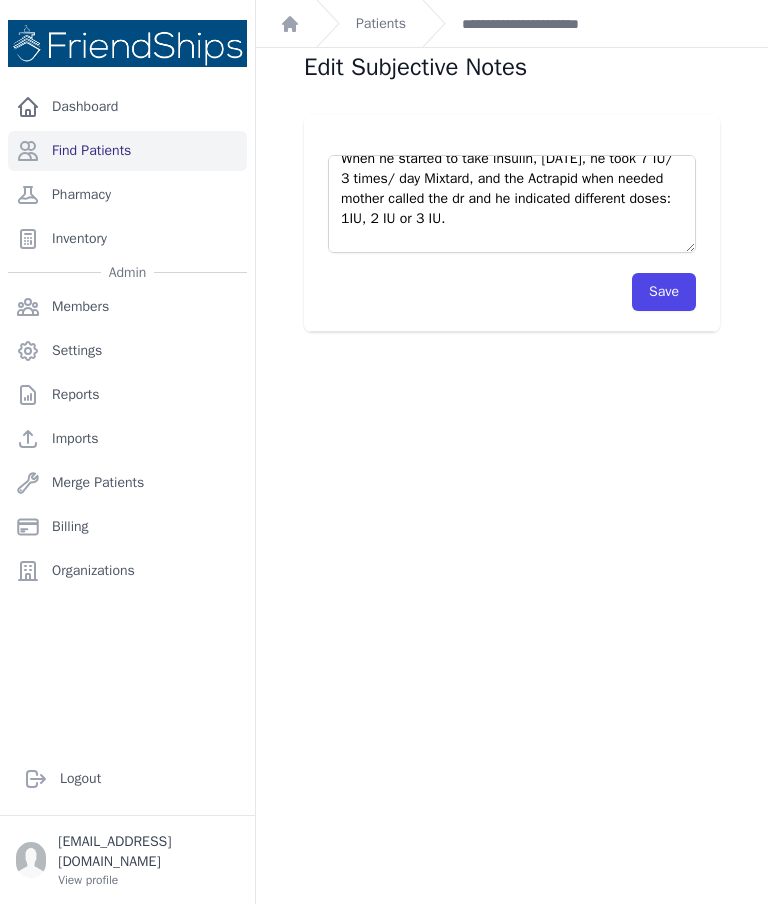click on "Save" at bounding box center [664, 292] 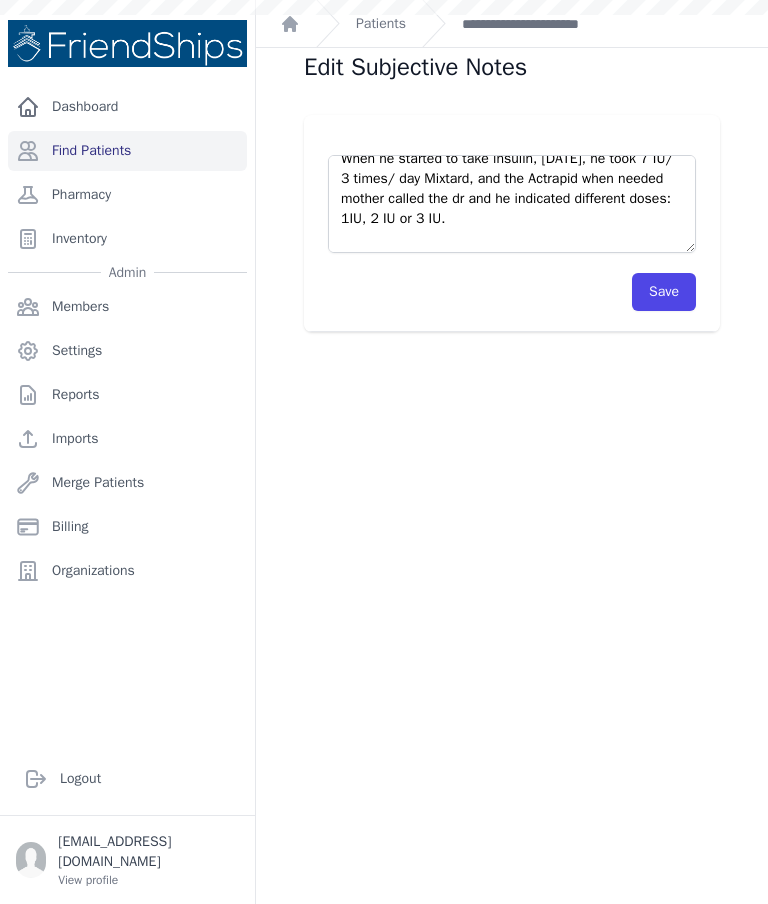 scroll, scrollTop: 0, scrollLeft: 0, axis: both 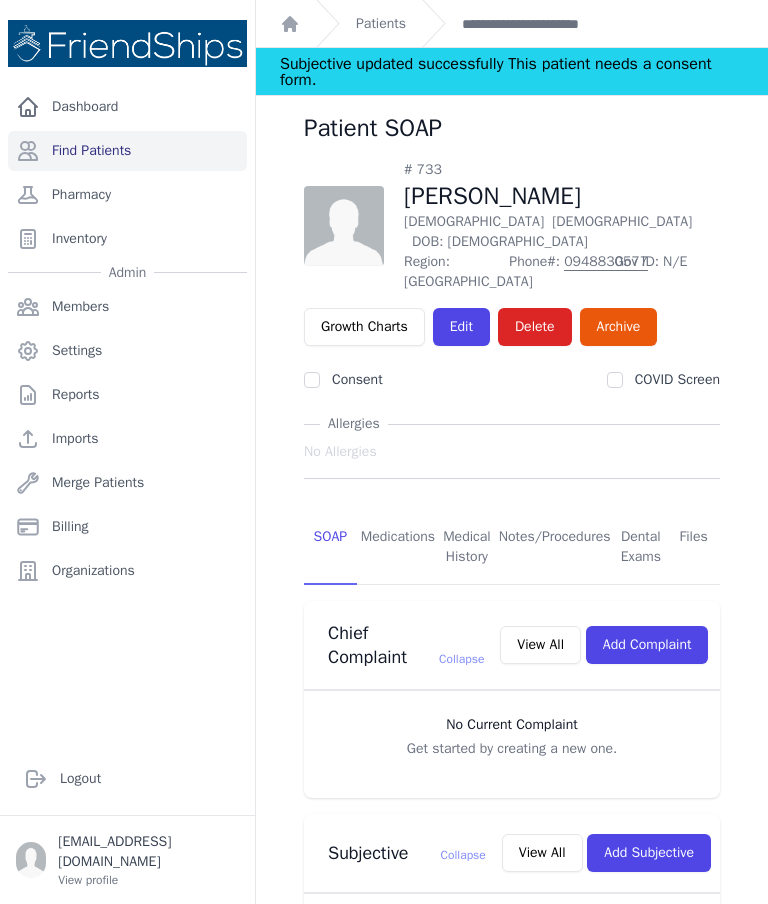 click on "Patients" at bounding box center [381, 24] 